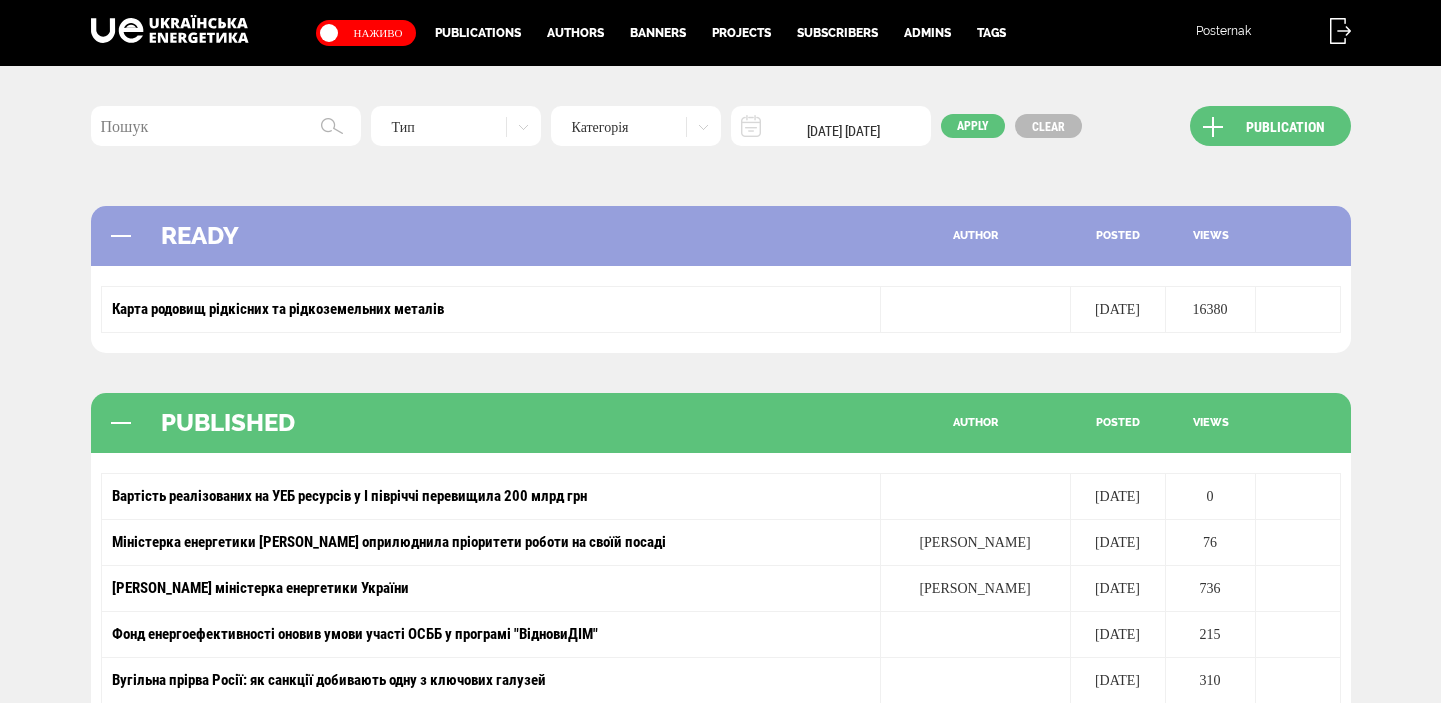 scroll, scrollTop: 0, scrollLeft: 0, axis: both 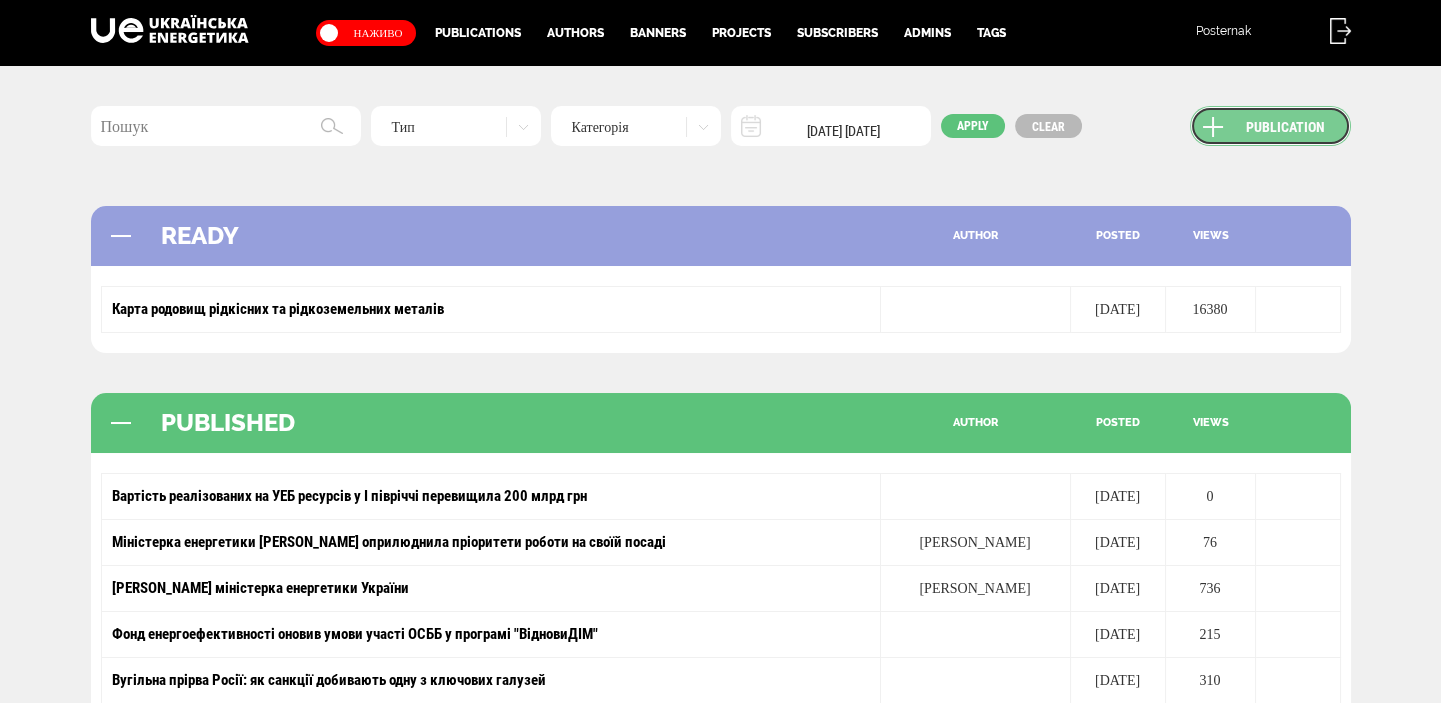click on "Publication" at bounding box center (1270, 126) 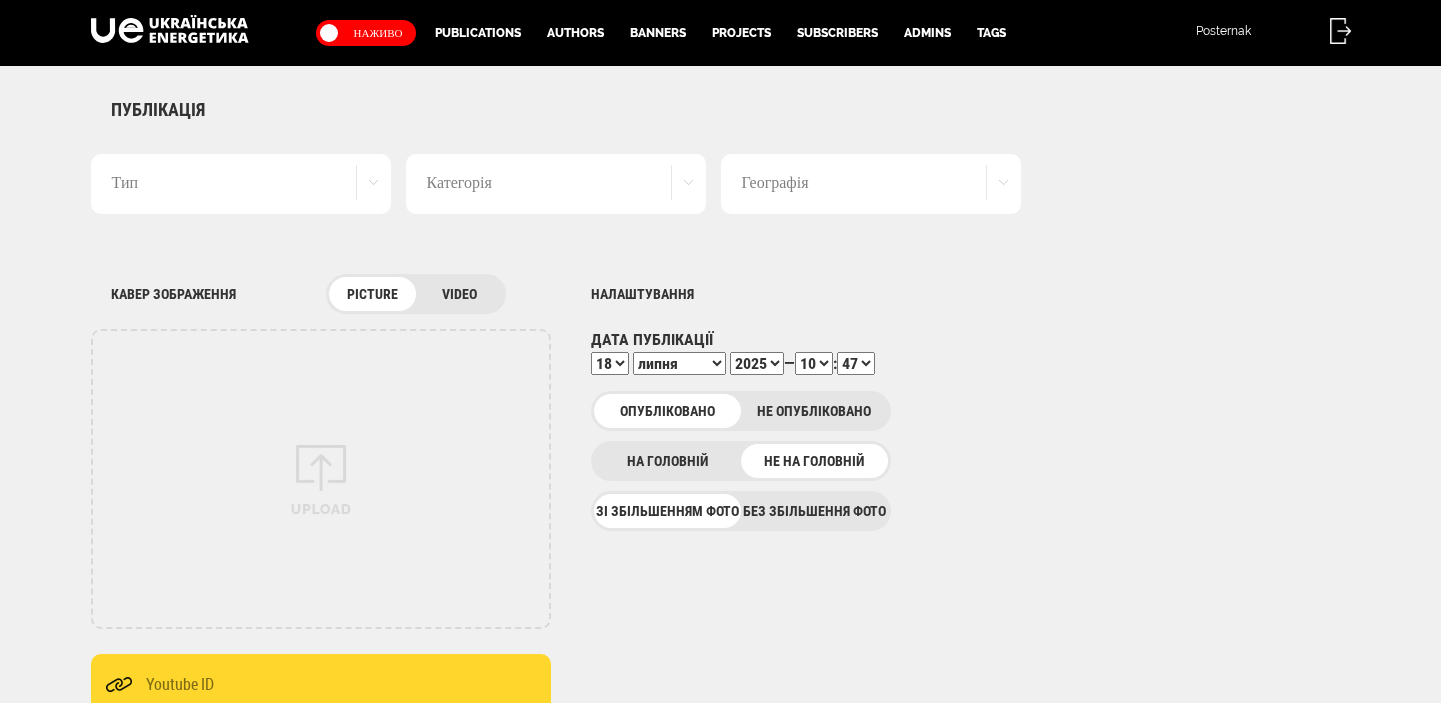 scroll, scrollTop: 0, scrollLeft: 0, axis: both 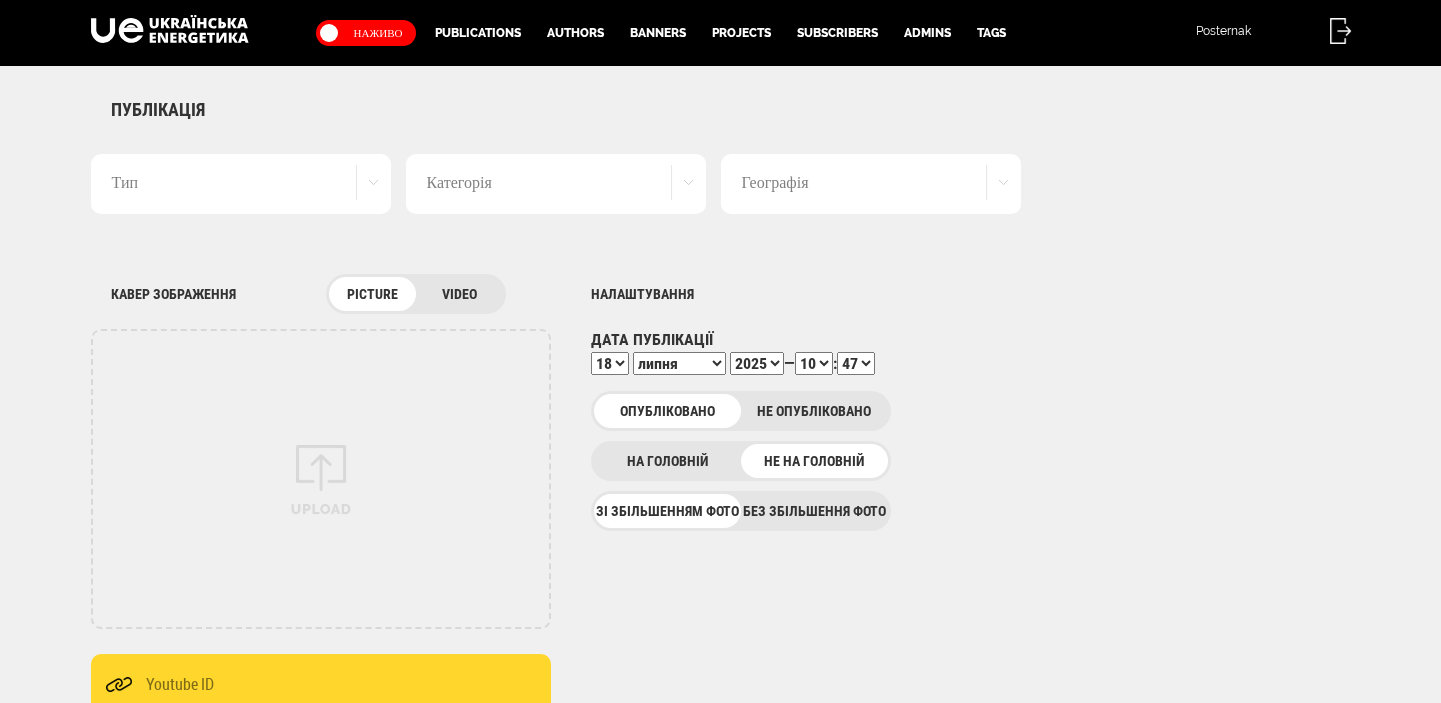 click on "Без збільшення фото" at bounding box center (814, 511) 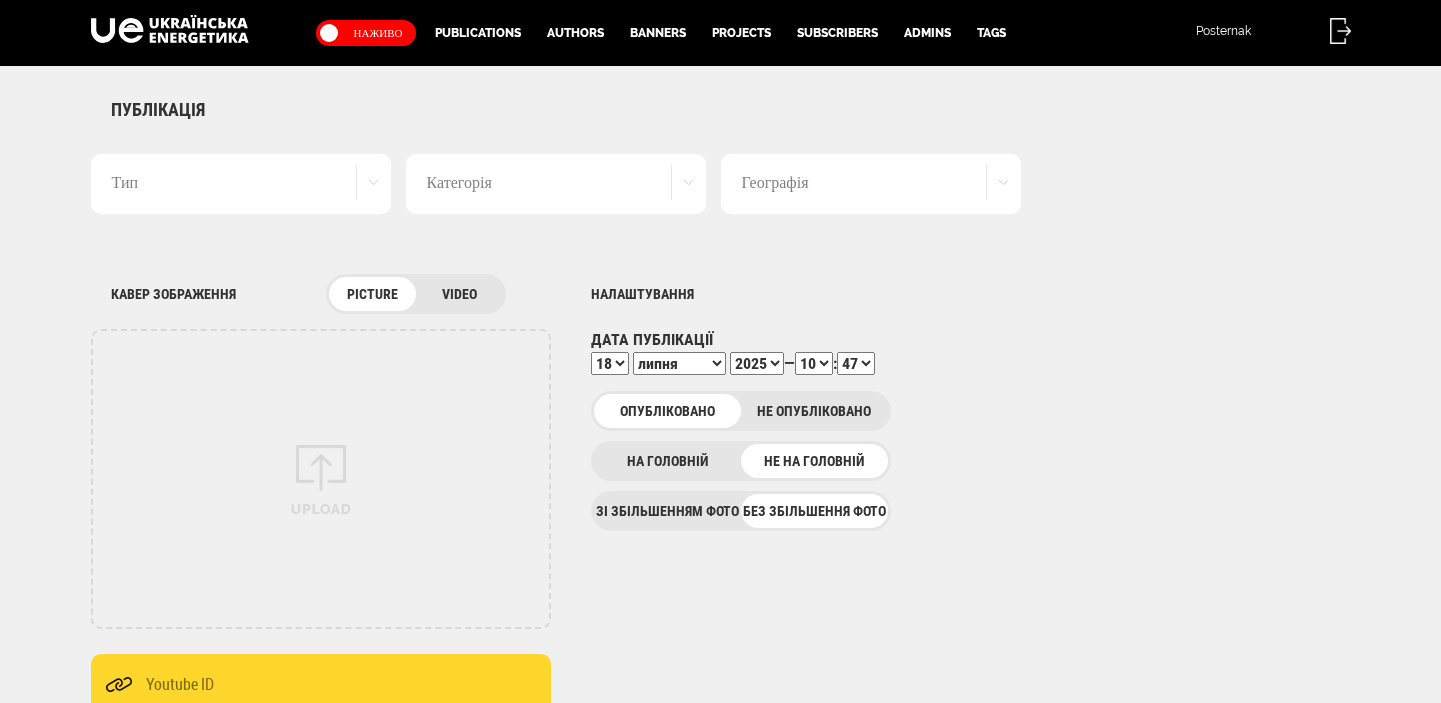 click on "Тип" at bounding box center (241, 184) 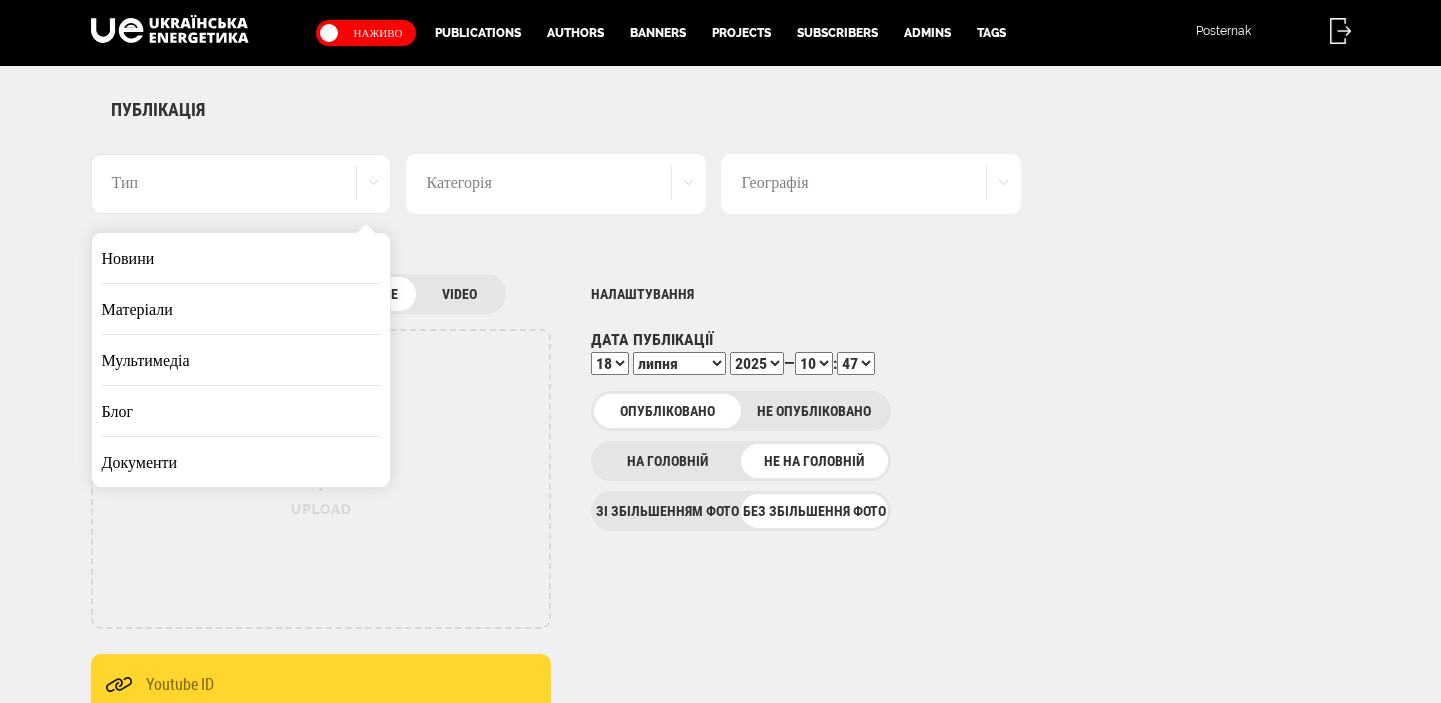 click on "Новини" at bounding box center [241, 258] 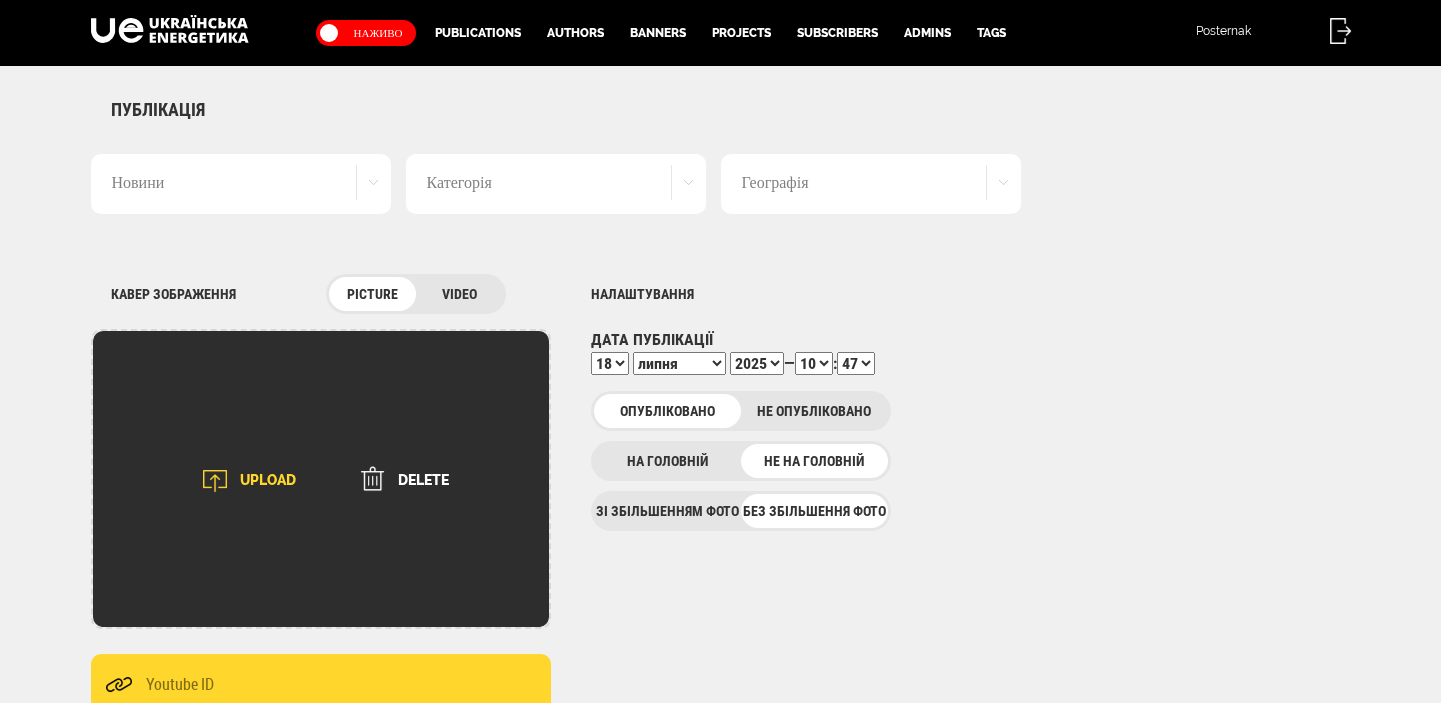click at bounding box center (215, 481) 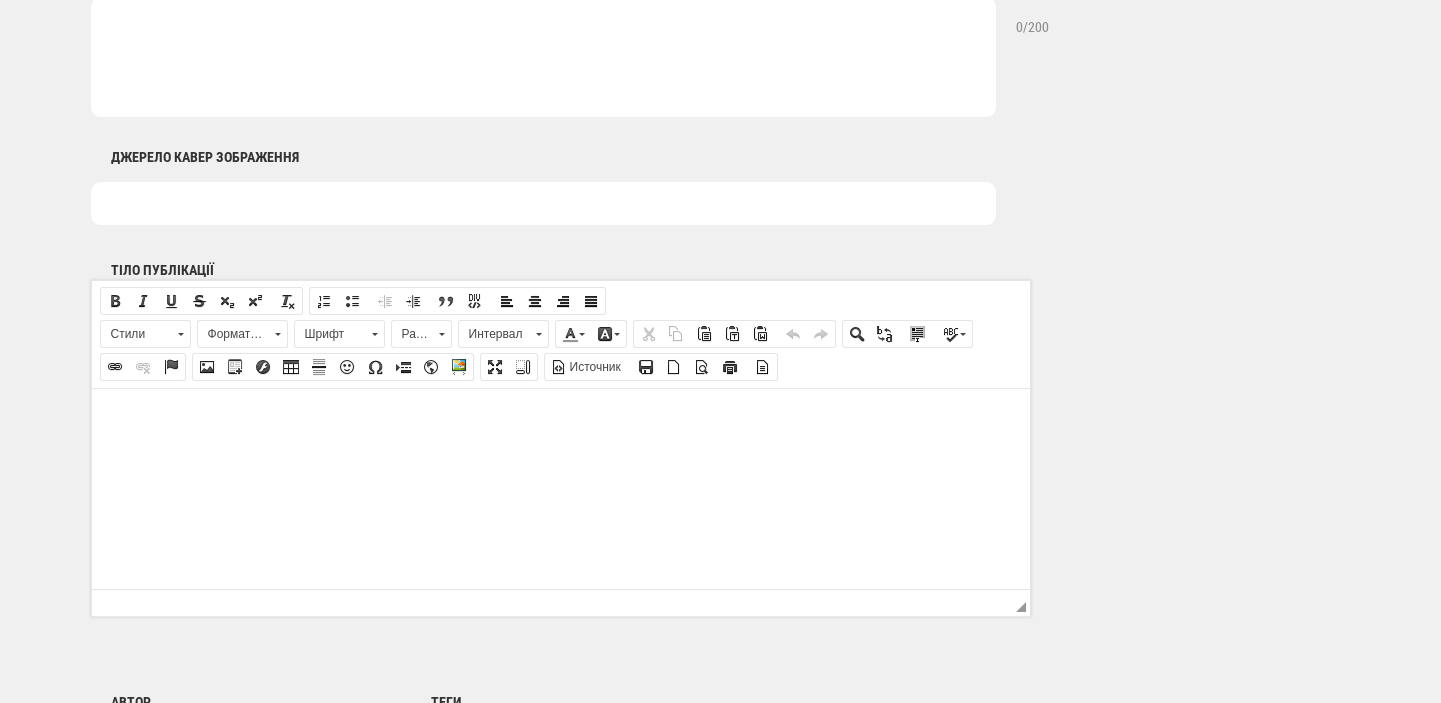 scroll, scrollTop: 1272, scrollLeft: 0, axis: vertical 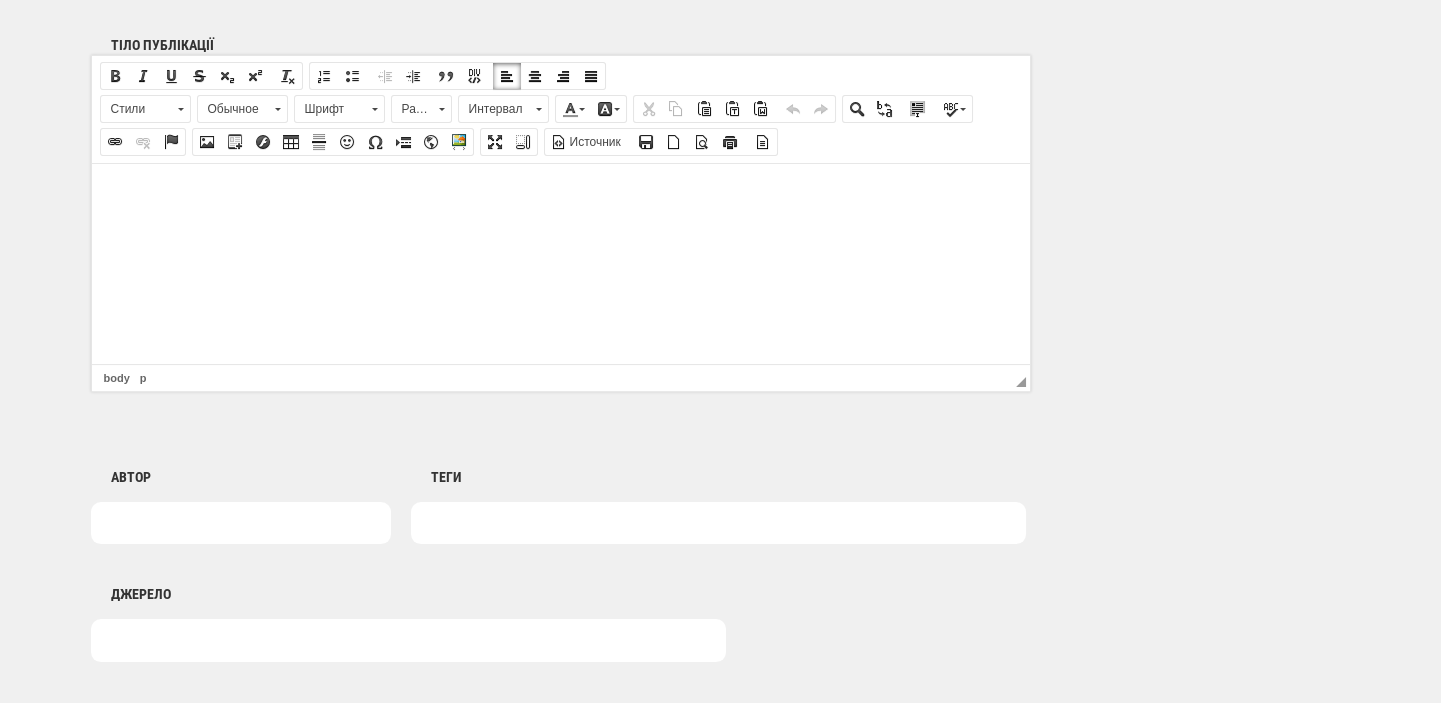 click at bounding box center (560, 193) 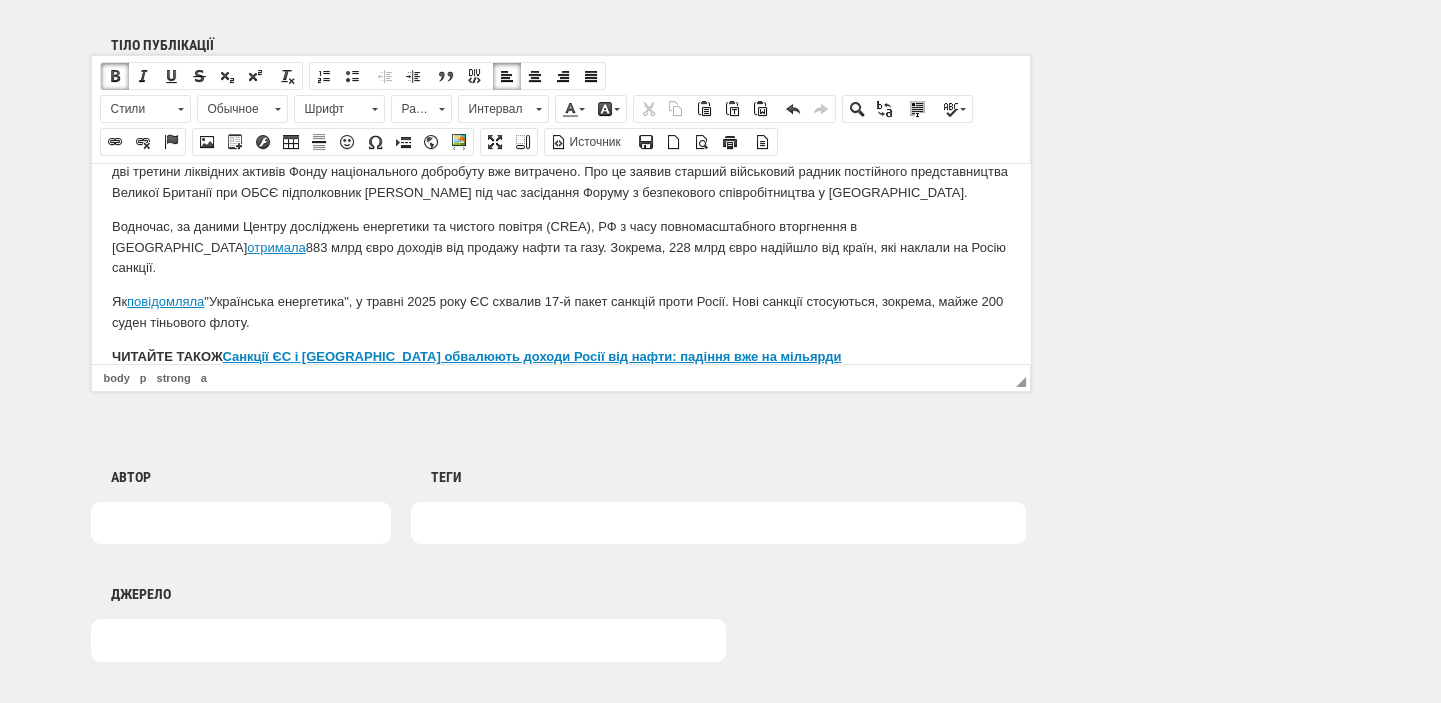 scroll, scrollTop: 0, scrollLeft: 0, axis: both 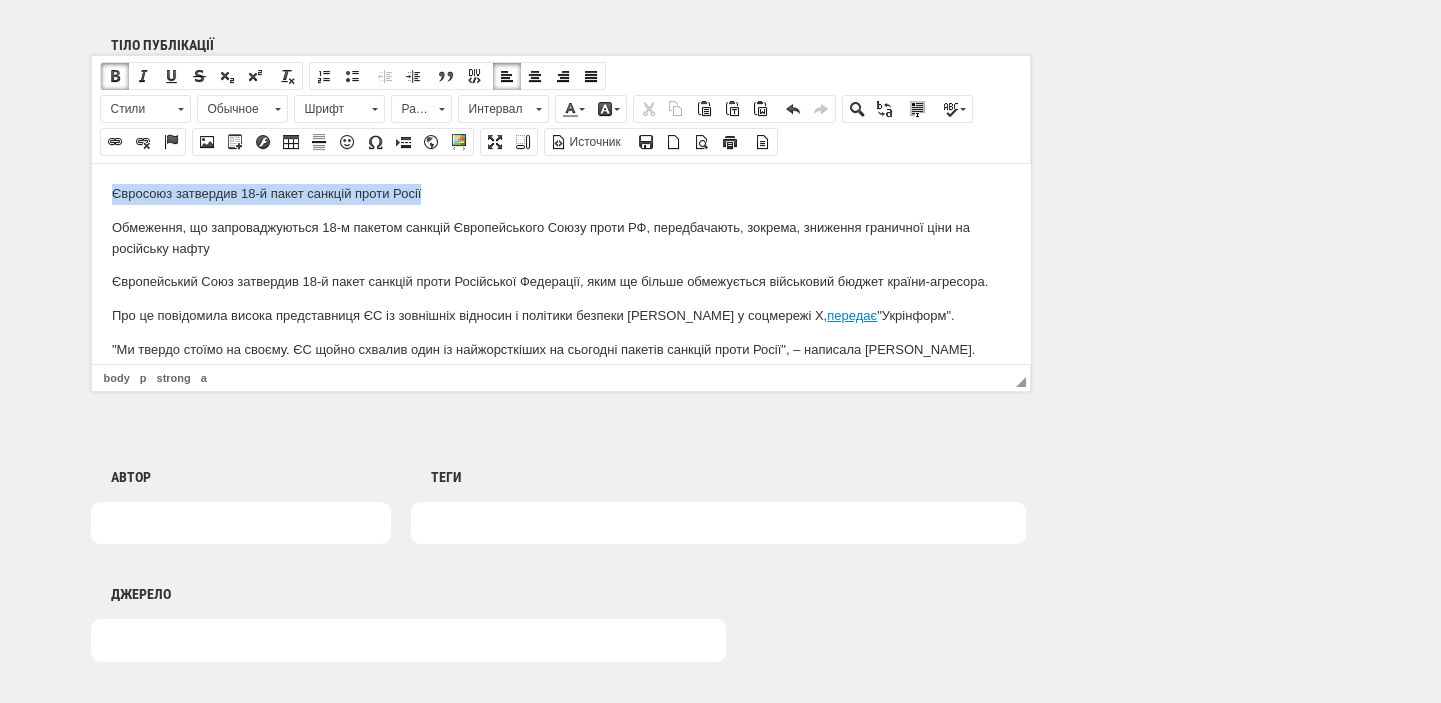 drag, startPoint x: 455, startPoint y: 190, endPoint x: 100, endPoint y: 191, distance: 355.0014 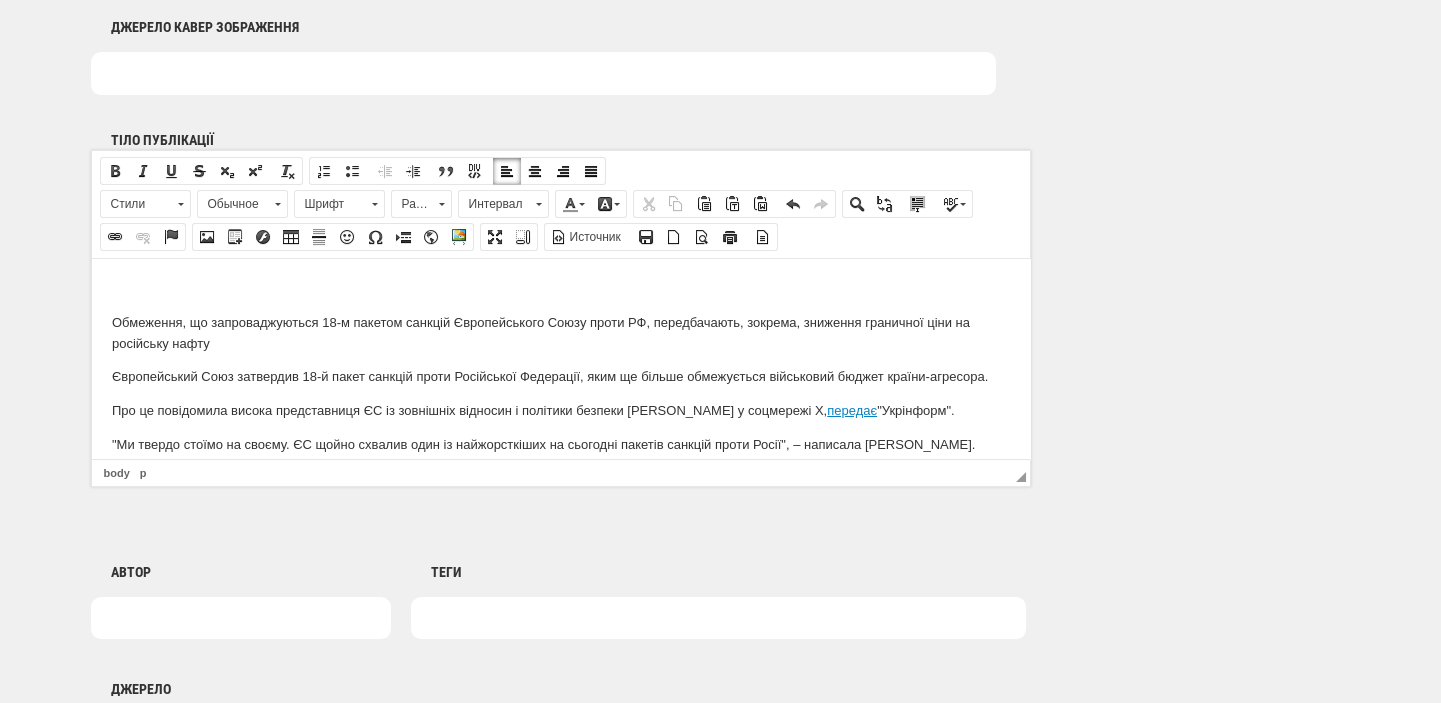 scroll, scrollTop: 636, scrollLeft: 0, axis: vertical 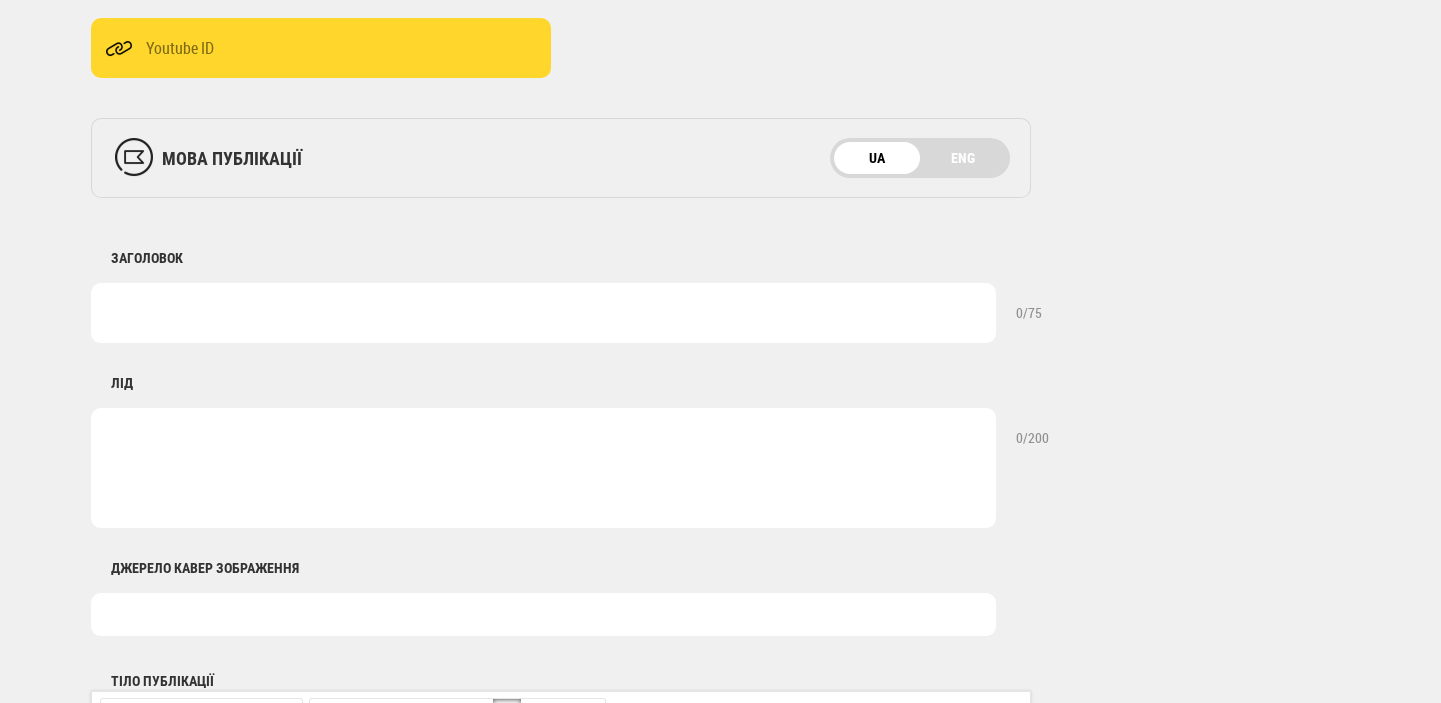click at bounding box center (543, 313) 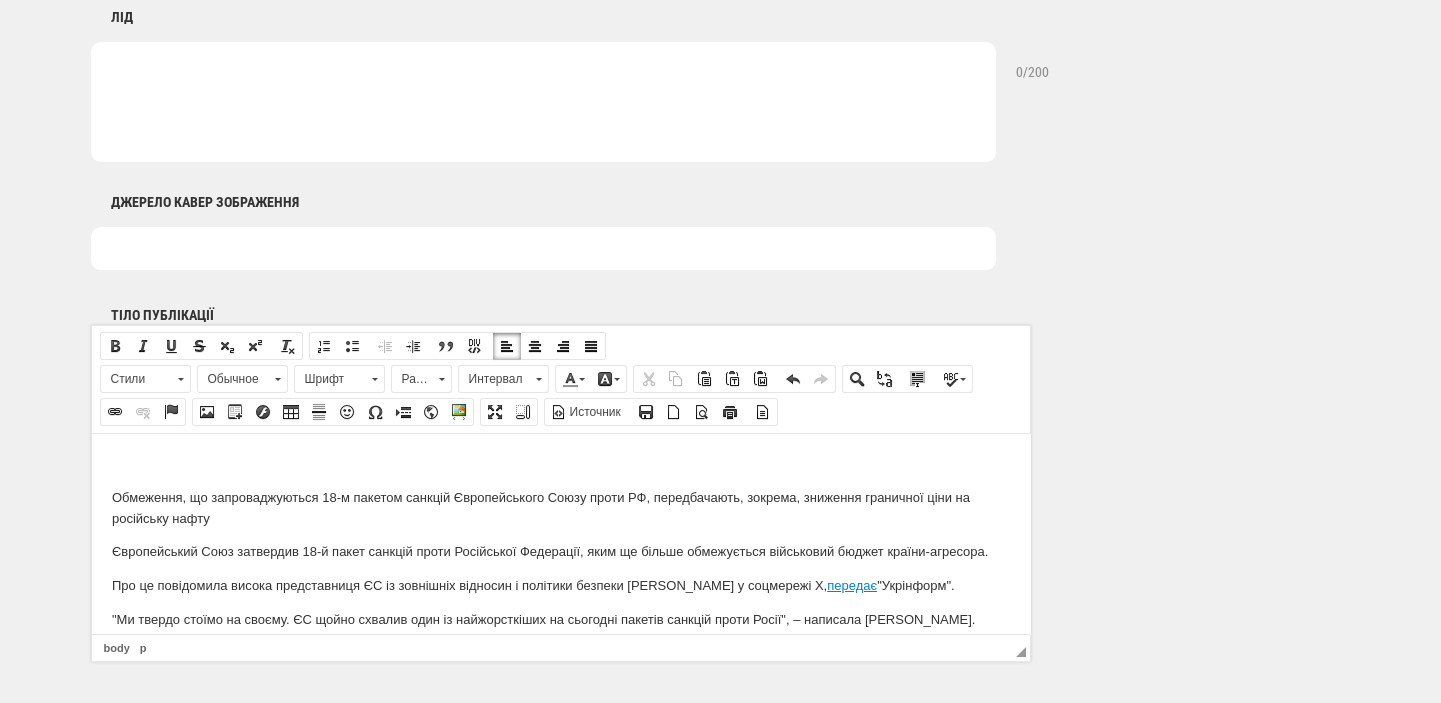 scroll, scrollTop: 1060, scrollLeft: 0, axis: vertical 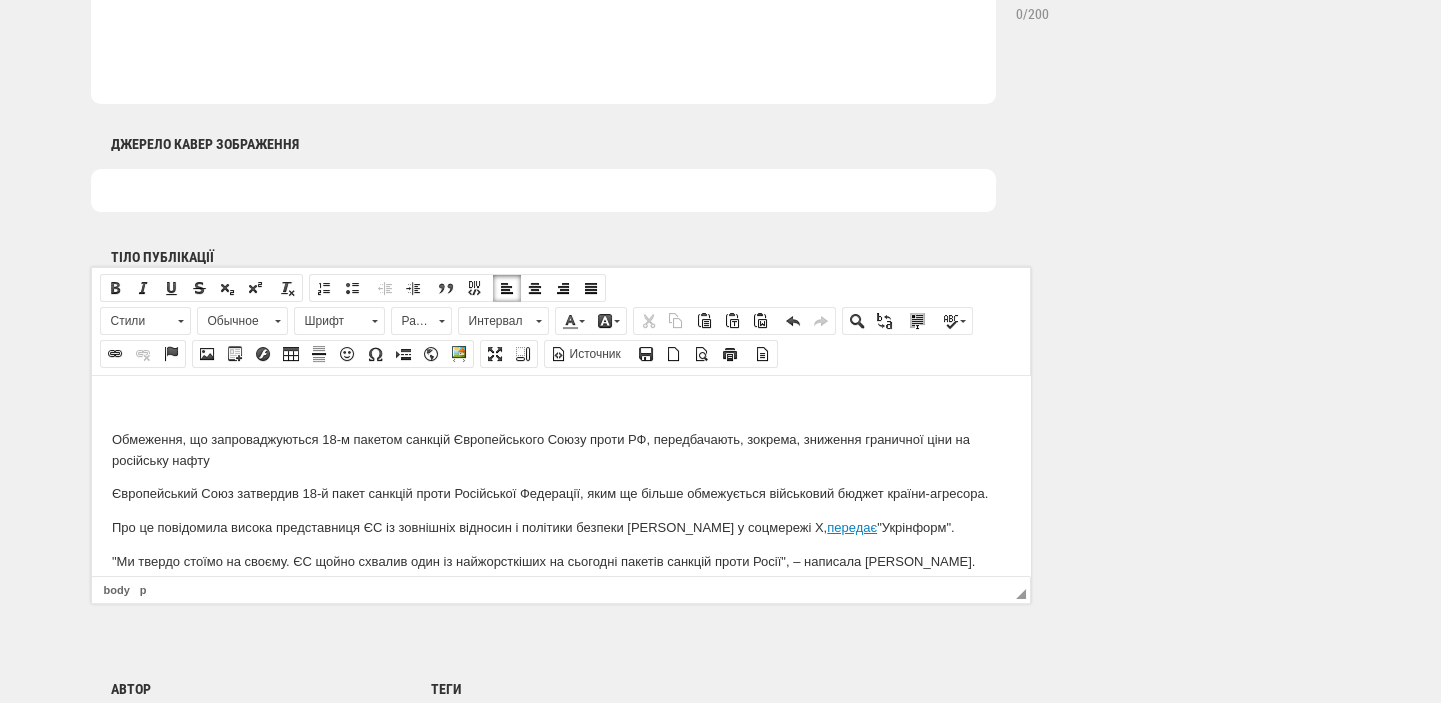 type on "Євросоюз затвердив 18-й пакет санкцій проти Росії" 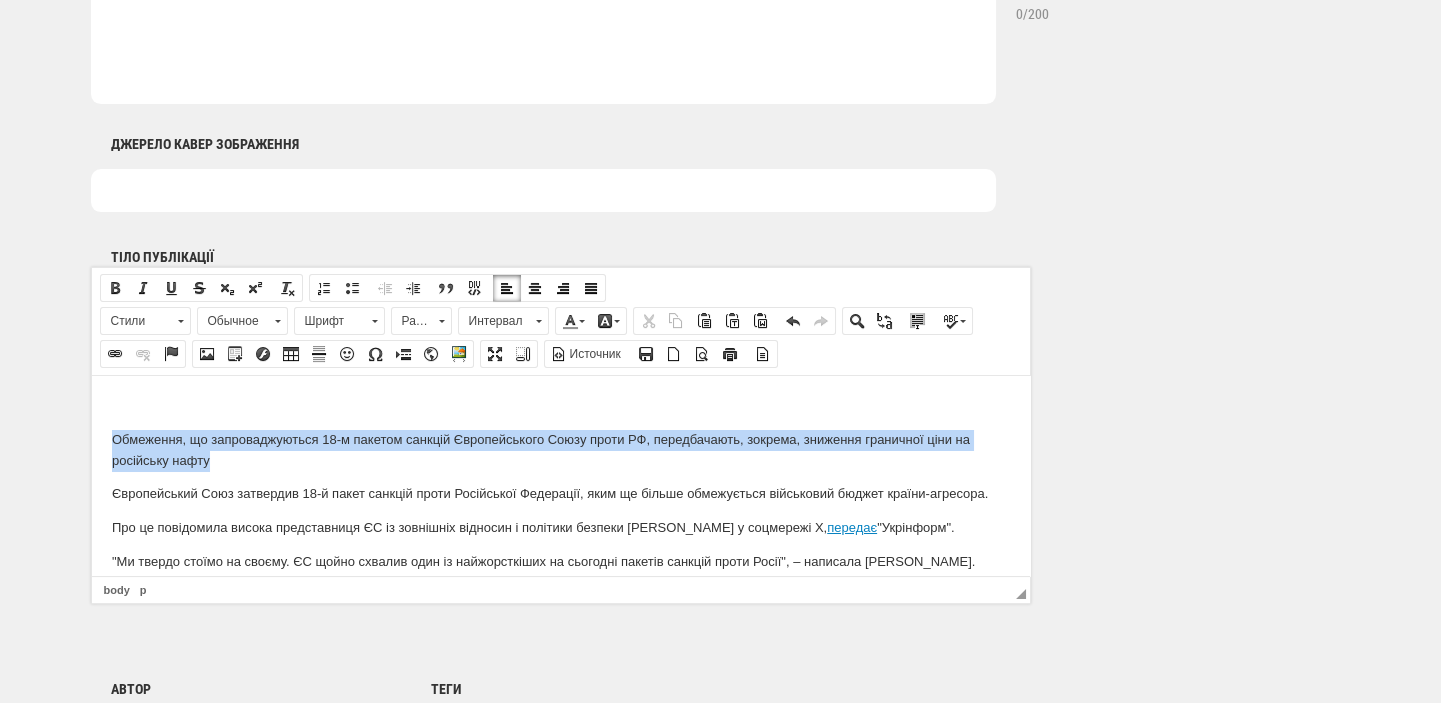 drag, startPoint x: 214, startPoint y: 459, endPoint x: 104, endPoint y: 429, distance: 114.01754 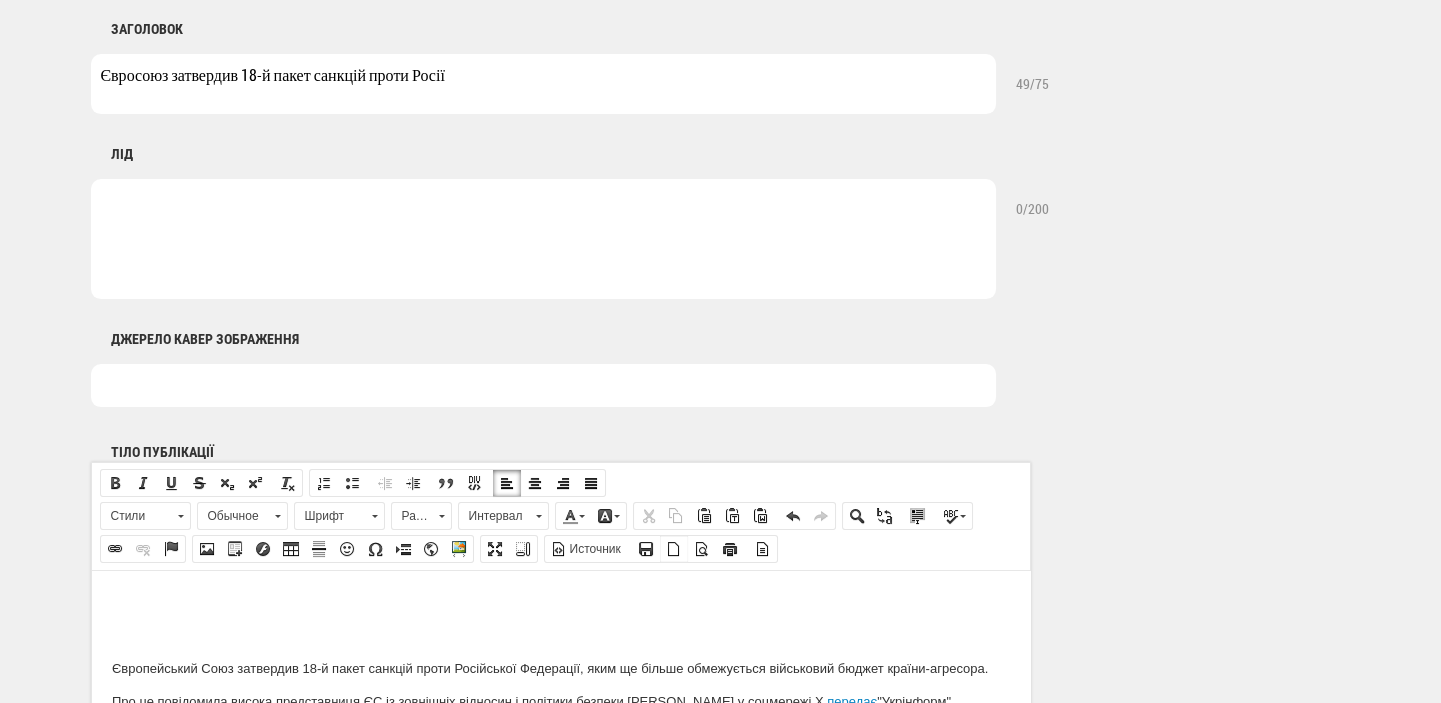 scroll, scrollTop: 636, scrollLeft: 0, axis: vertical 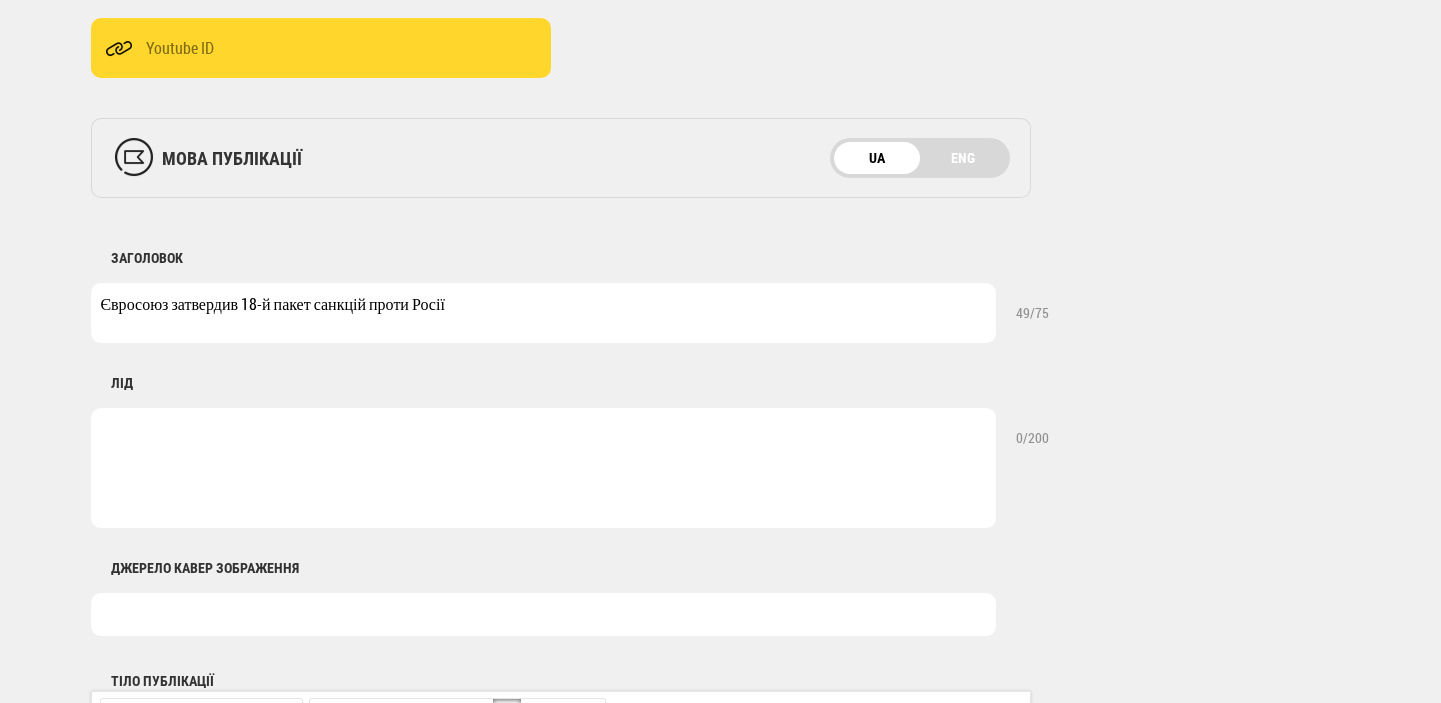 click at bounding box center [543, 468] 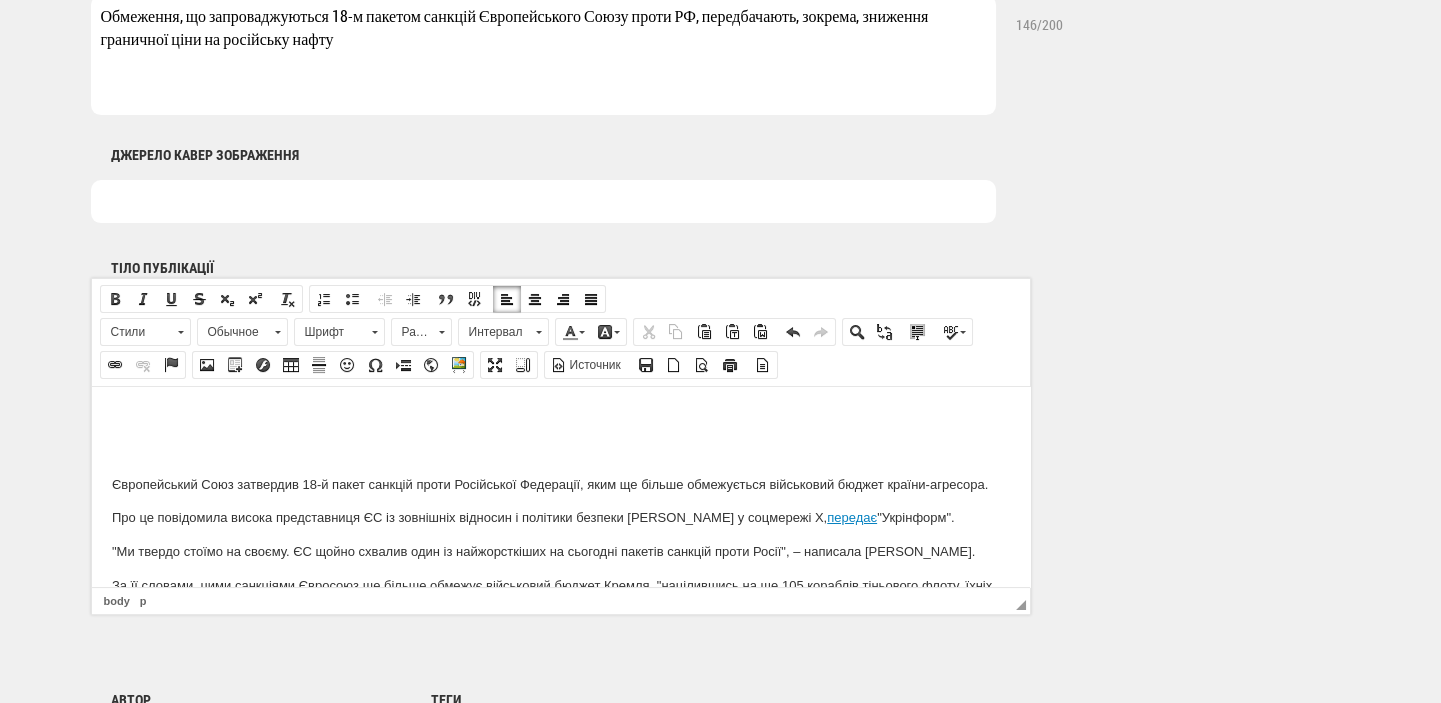 scroll, scrollTop: 848, scrollLeft: 0, axis: vertical 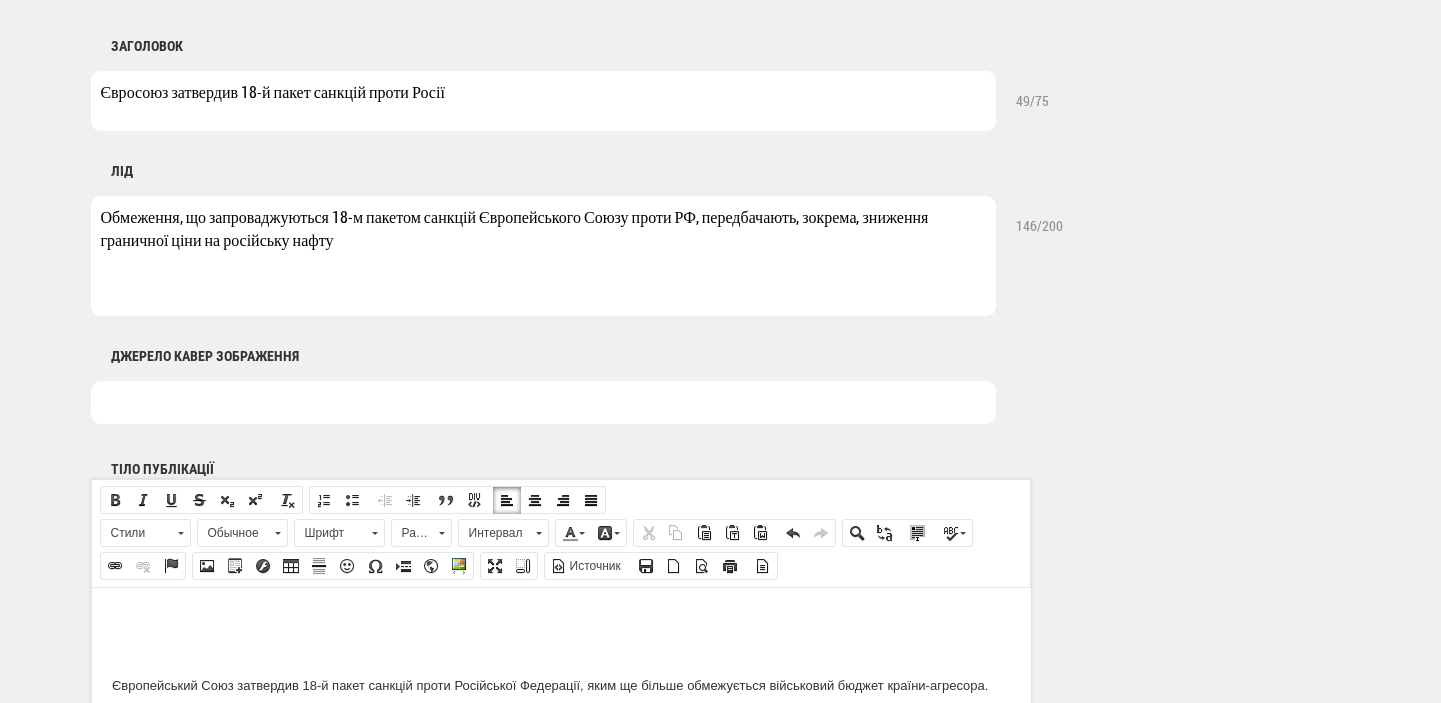 type on "Обмеження, що запроваджуються 18-м пакетом санкцій Європейського Союзу проти РФ, передбачають, зокрема, зниження граничної ціни на російську нафту" 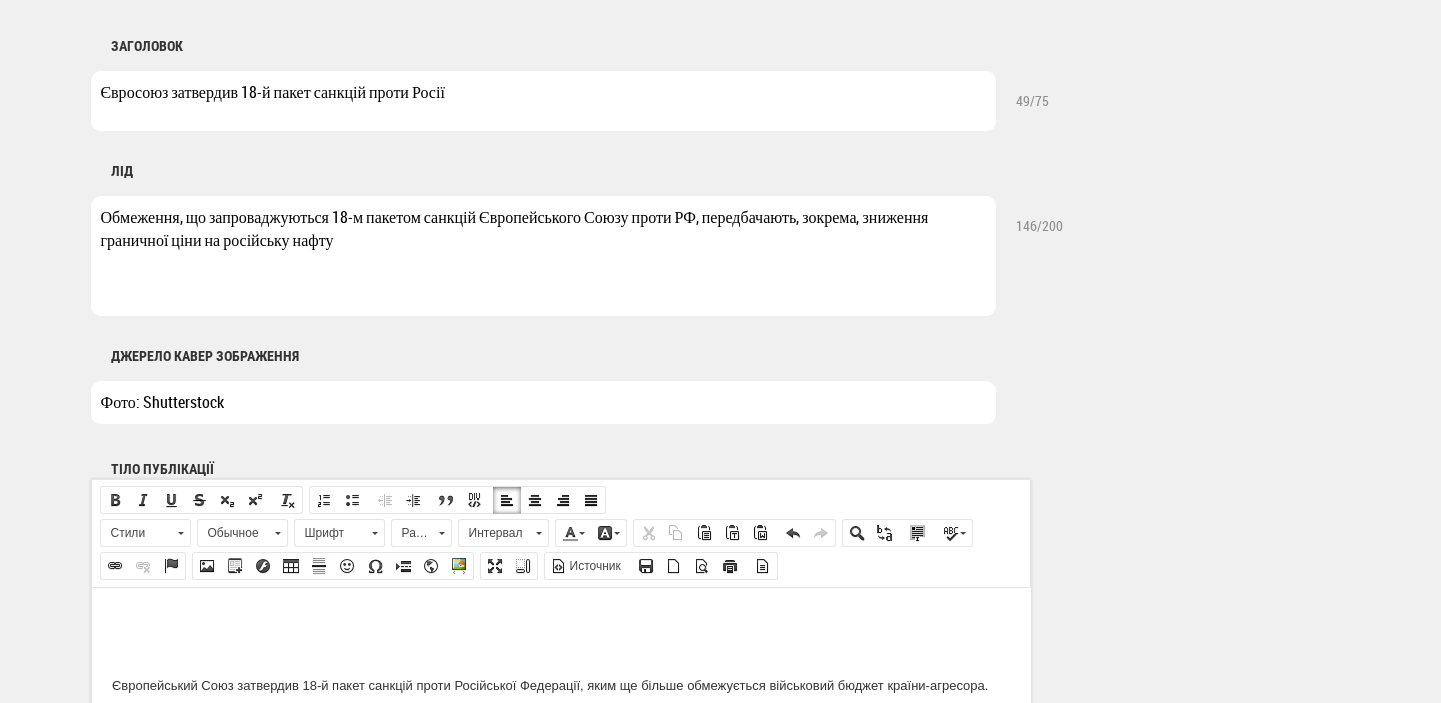 click on "Європейський Союз затвердив 18-й пакет санкцій проти Російської Федерації, яким ще більше обмежується військовий бюджет країни-агресора. Про це повідомила висока представниця ЄС із зовнішніх відносин і політики безпеки [PERSON_NAME] у соцмережі Х,  передає  "Укрінформ". "Ми твердо стоїмо на своєму. ЄС щойно схвалив один із найжорсткіших на сьогодні пакетів санкцій проти Росії", – написала [PERSON_NAME]. "Ми продовжуватимемо підвищувати ціну (війни для РФ. –  Ред .), тому зупинення агресії стає єдиним шляхом для [GEOGRAPHIC_DATA]", – резюмувала висока представниця ЄС. Як" at bounding box center [560, 962] 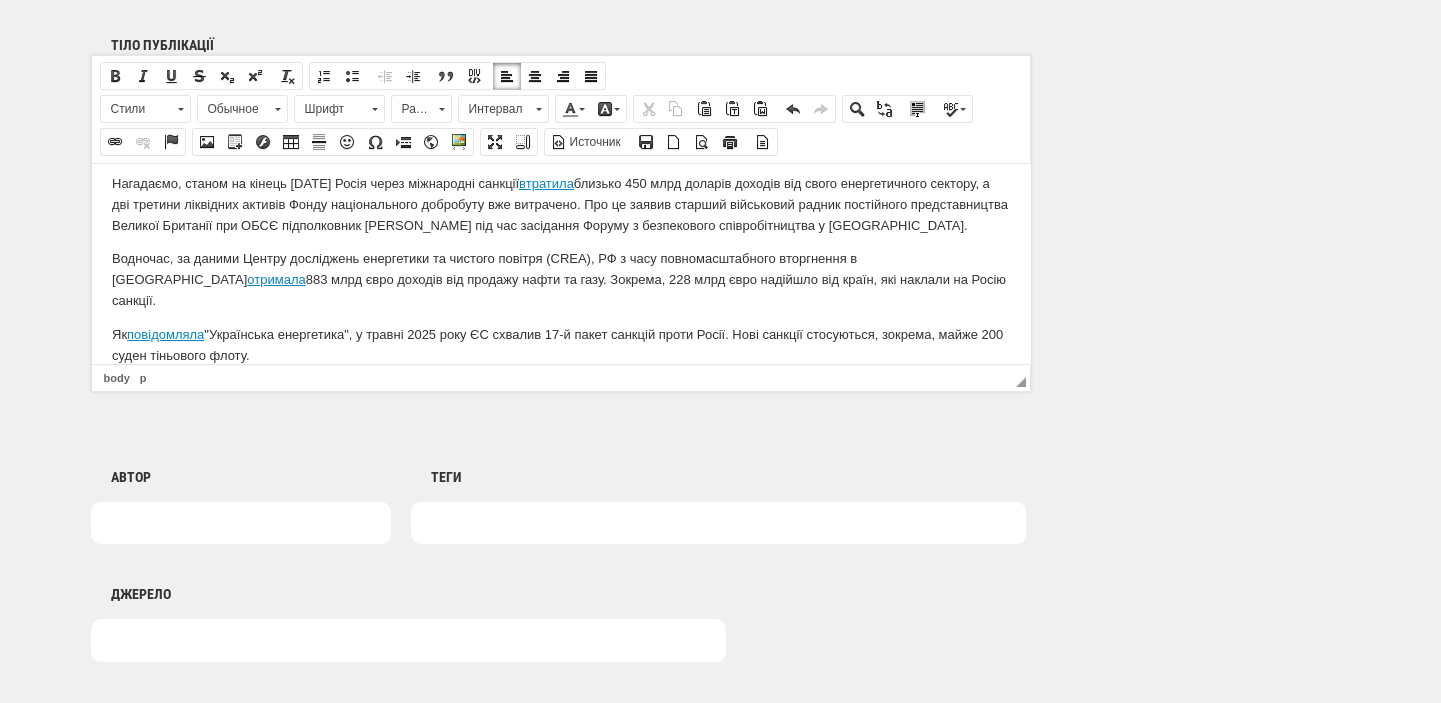 scroll, scrollTop: 481, scrollLeft: 0, axis: vertical 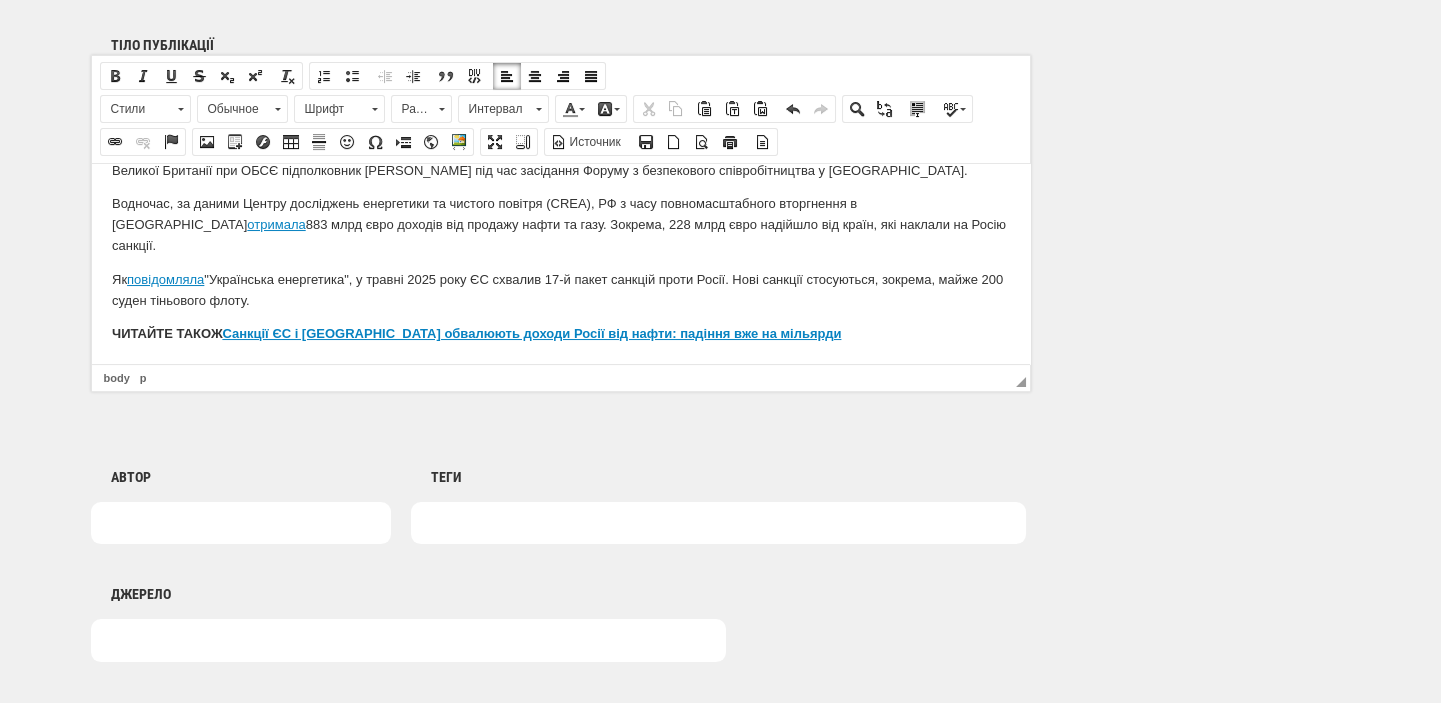 click at bounding box center (718, 523) 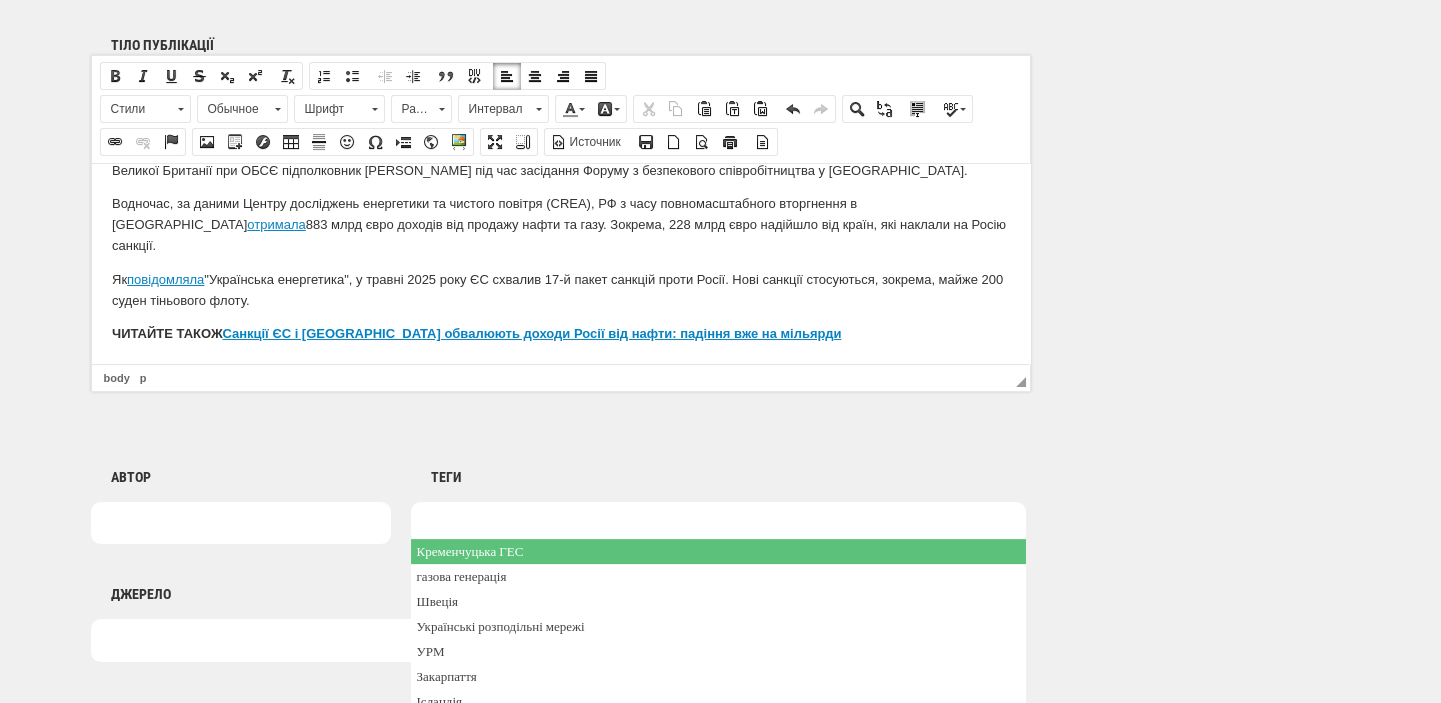 type on "[PERSON_NAME]" 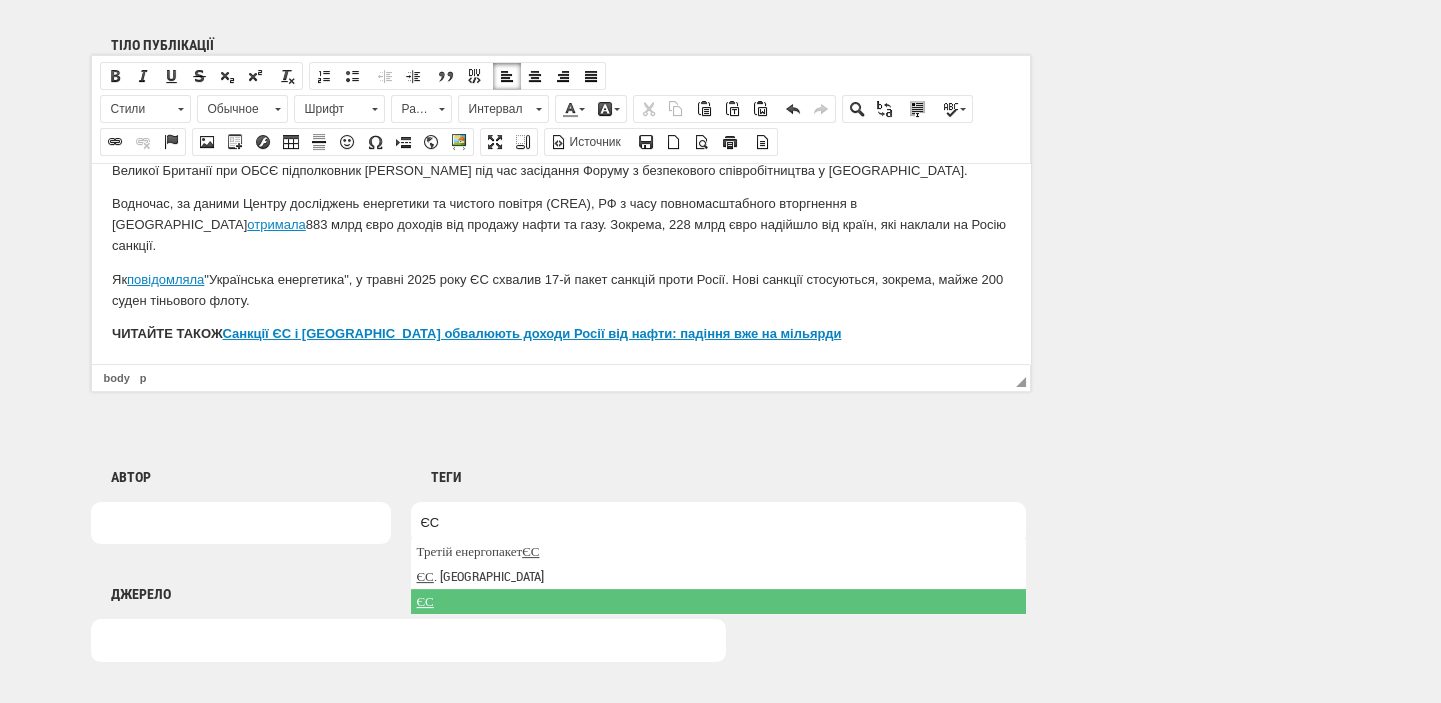 type on "ЄС" 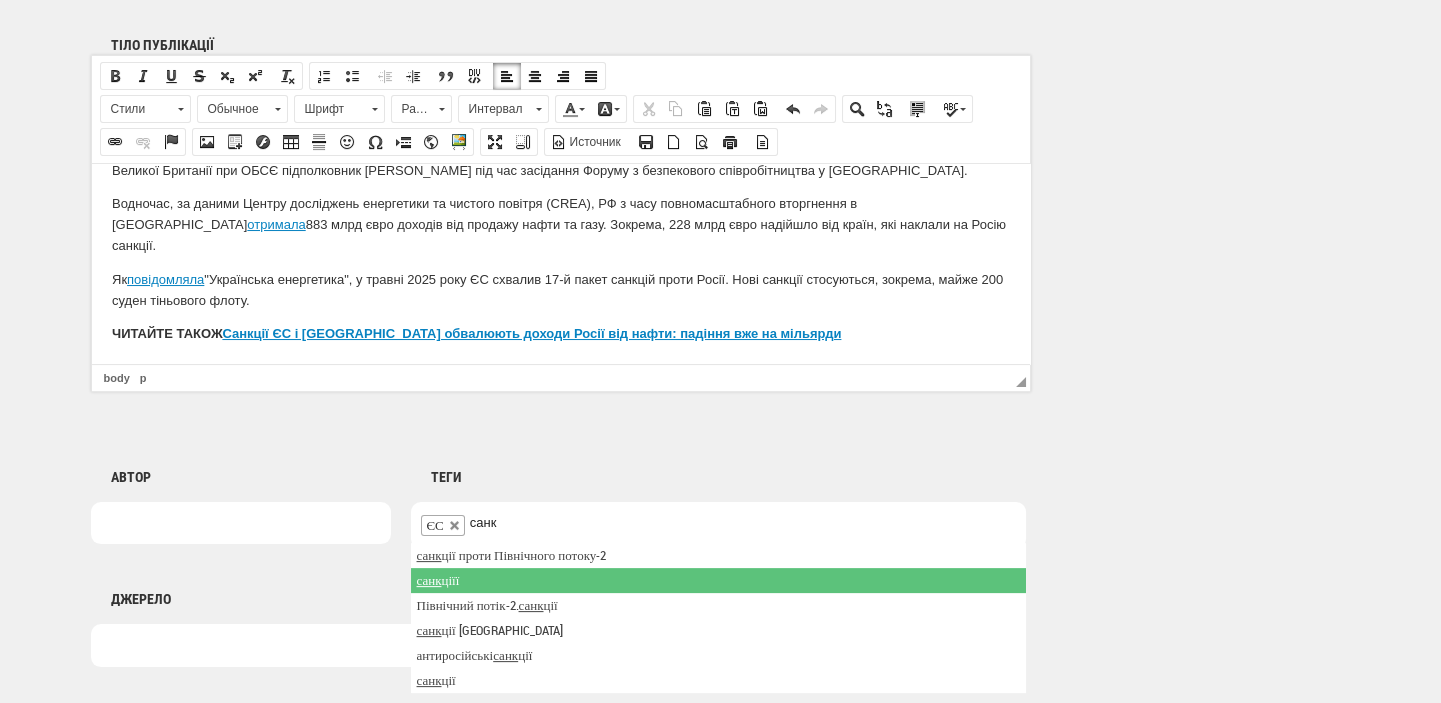 type on "санк" 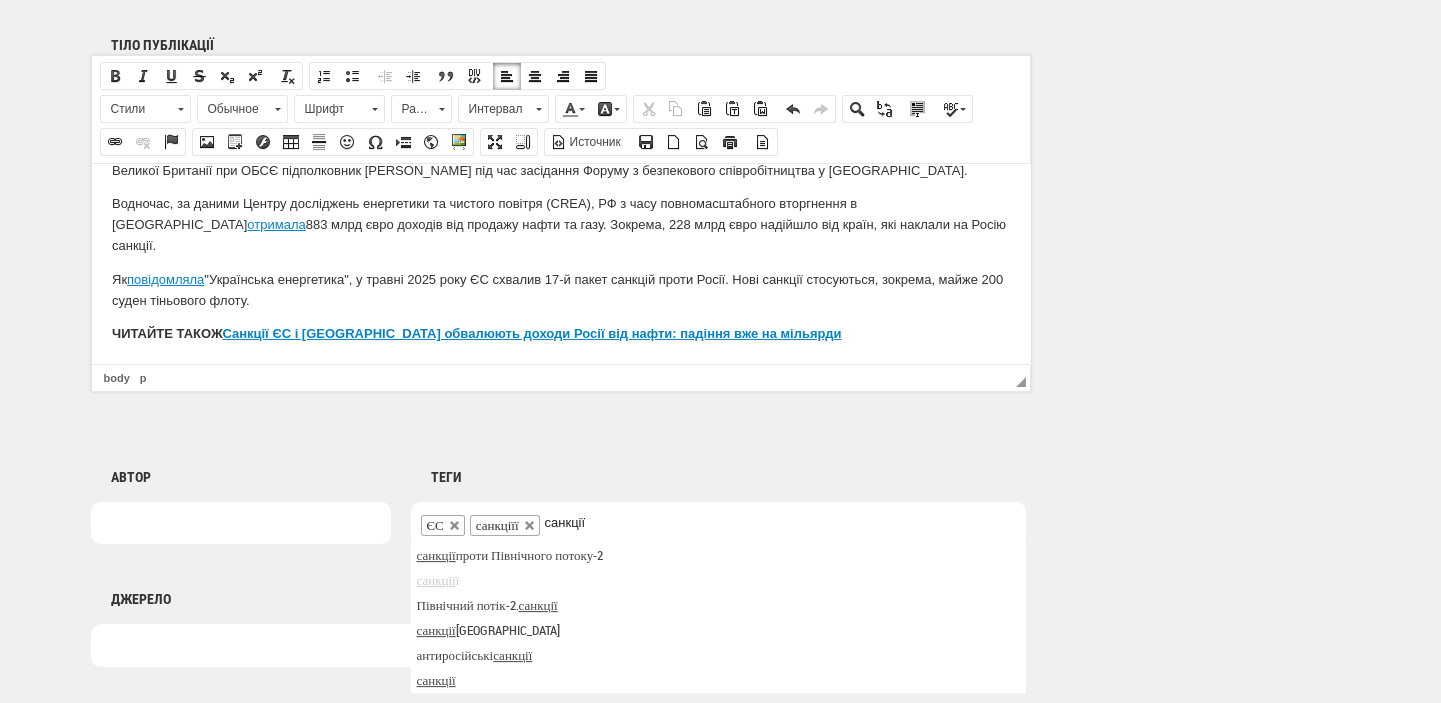scroll, scrollTop: 1484, scrollLeft: 0, axis: vertical 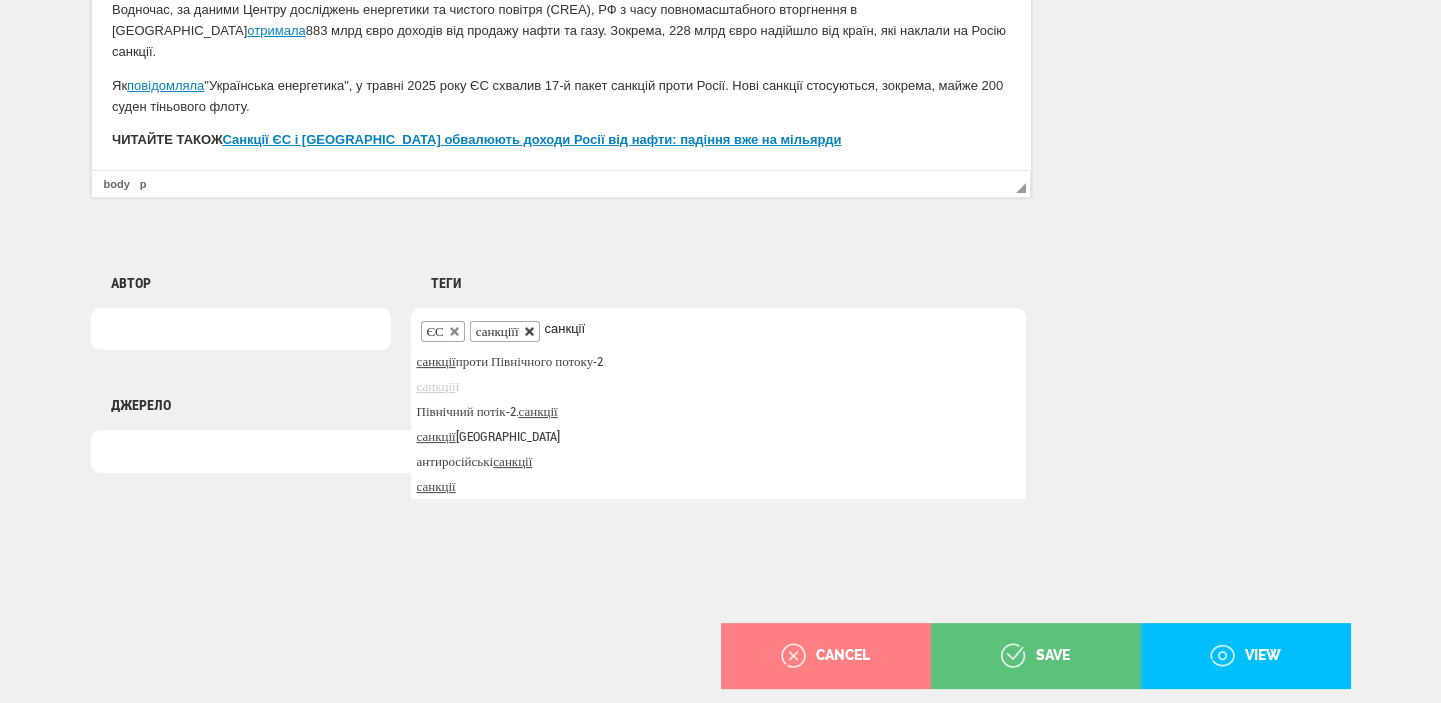 type on "санкції" 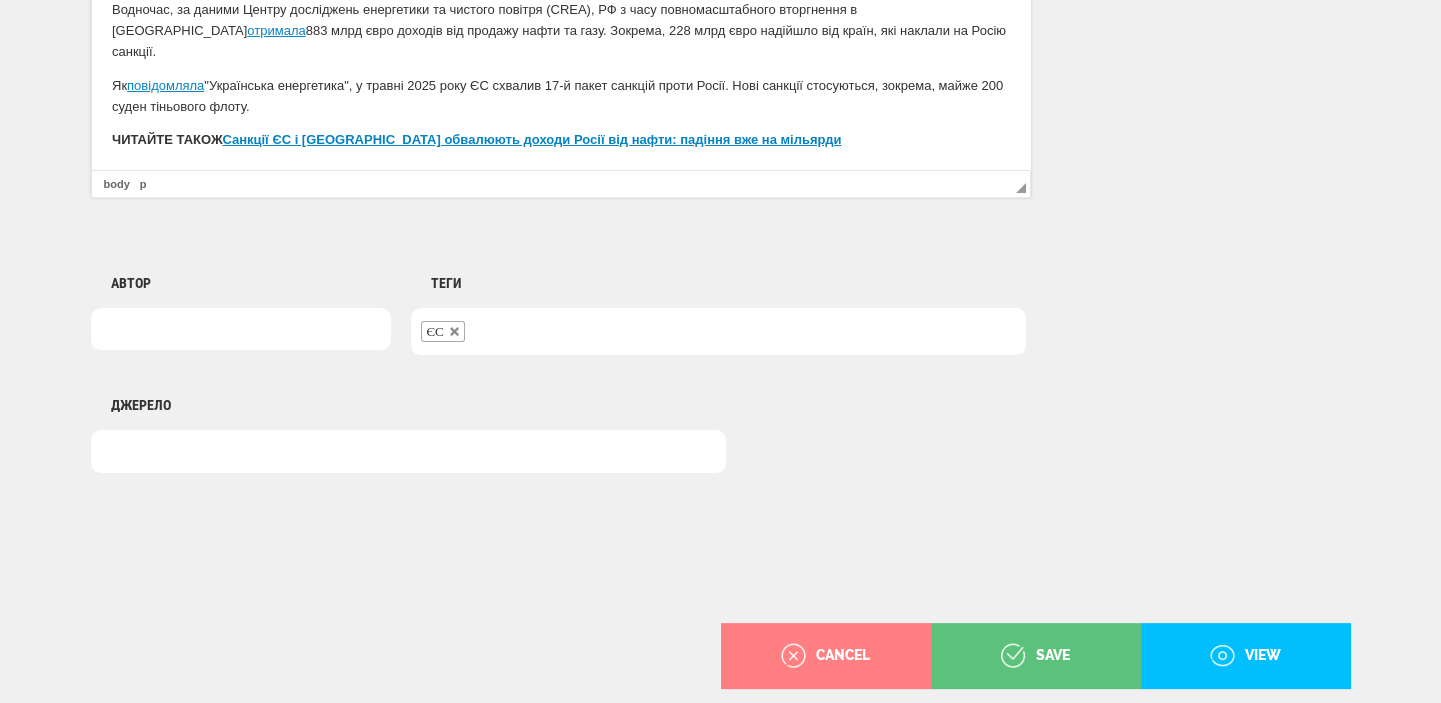 click at bounding box center [482, 329] 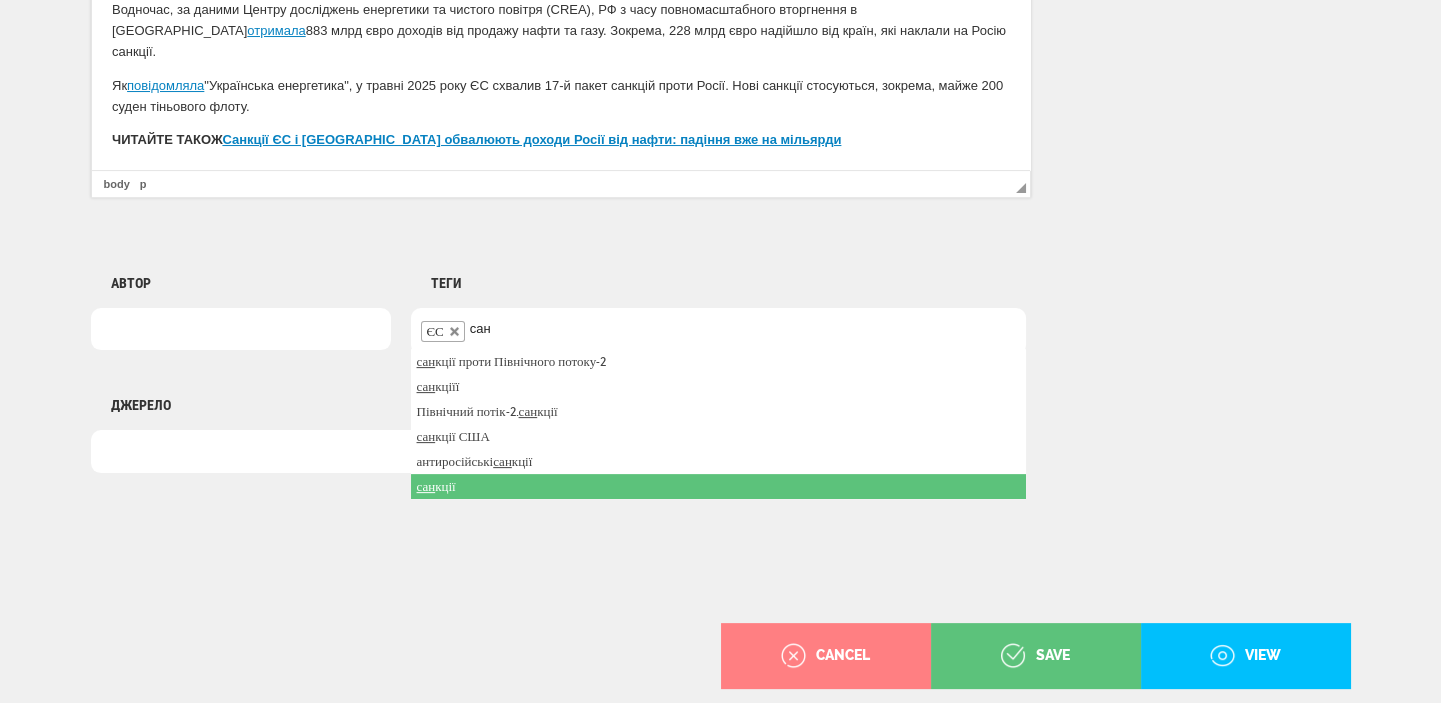 type on "сан" 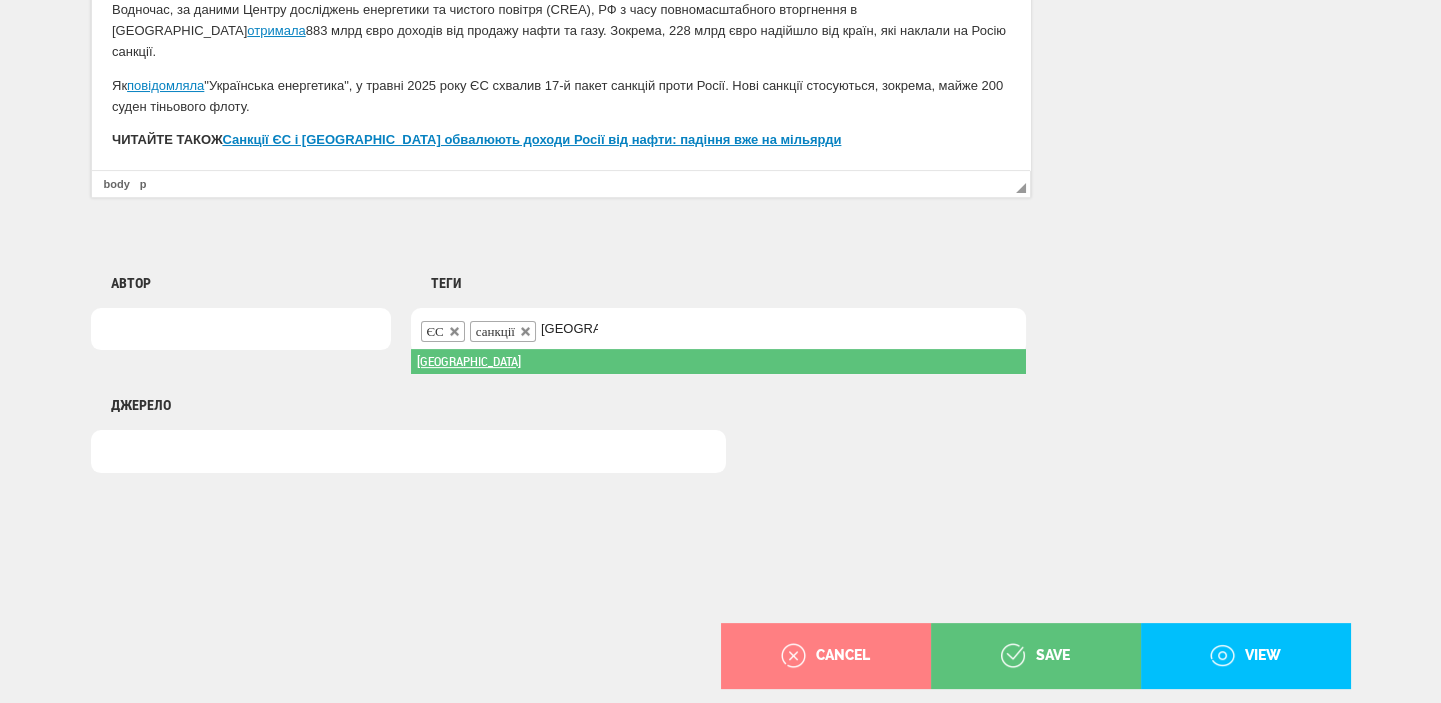 type on "[GEOGRAPHIC_DATA]" 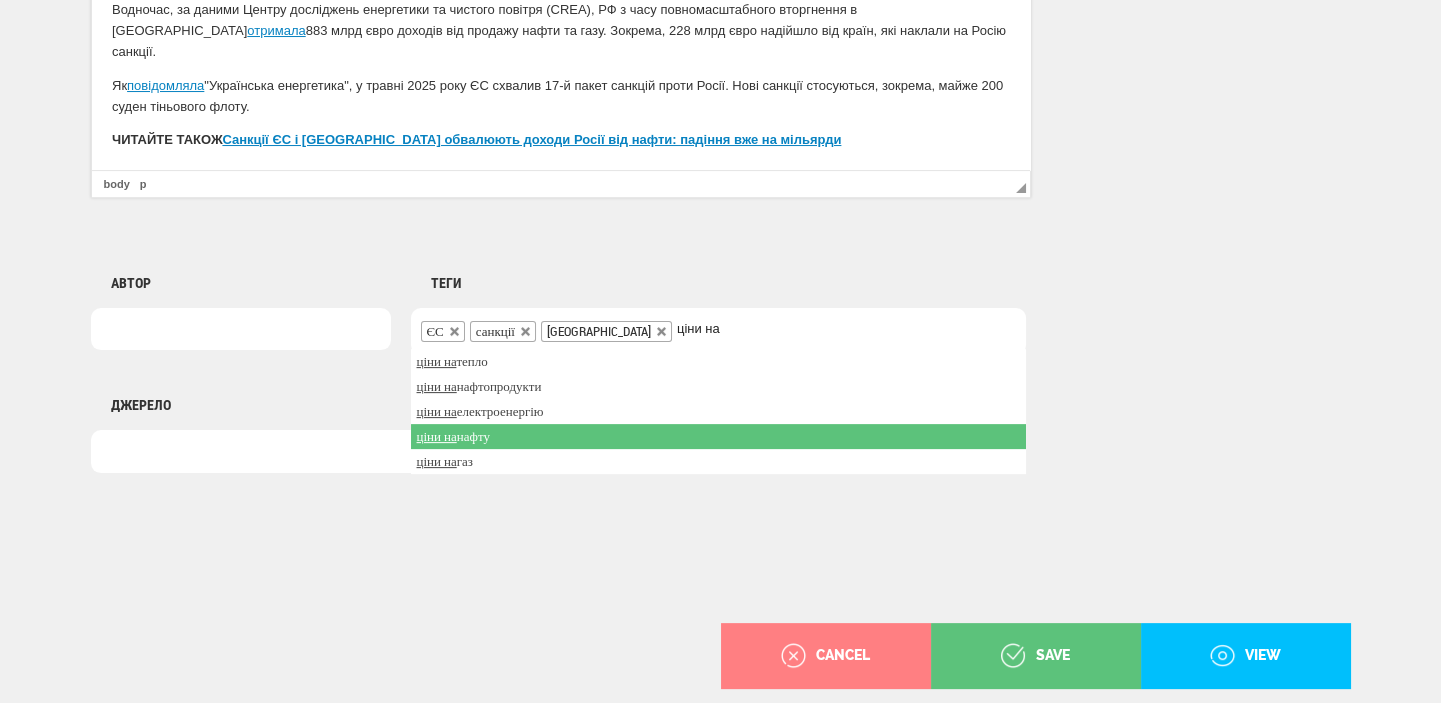 type on "ціни на" 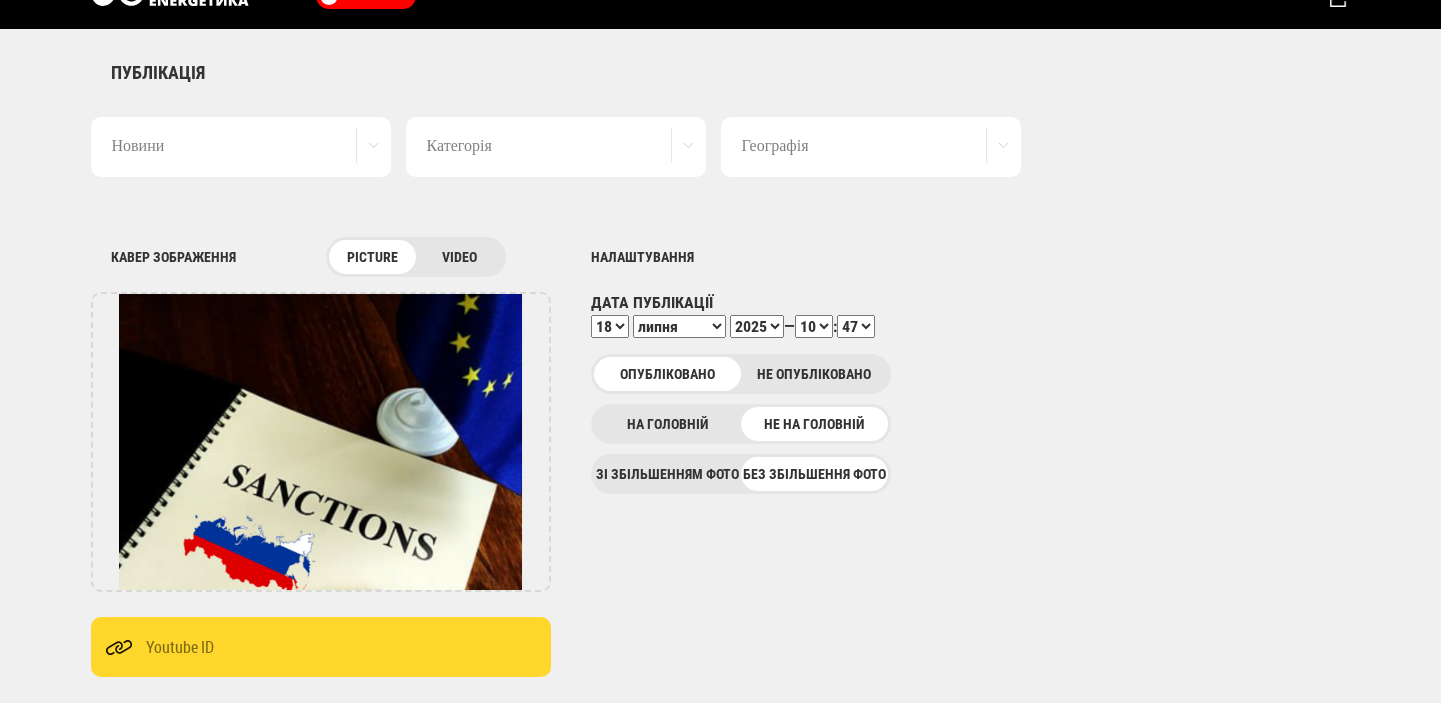 scroll, scrollTop: 0, scrollLeft: 0, axis: both 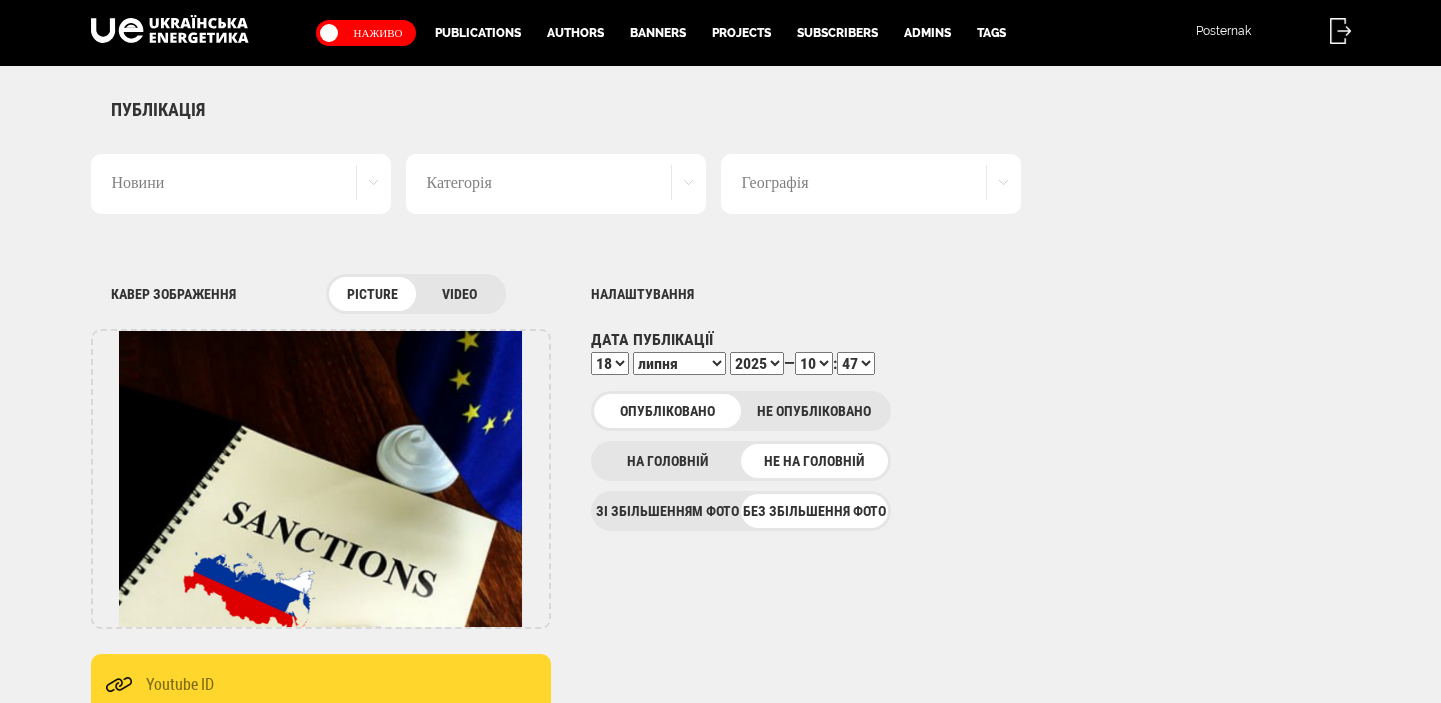 click on "00
01
02
03
04
05
06
07
08
09
10
11
12
13
14
15
16
17
18
19
20
21
22
23
24
25
26
27
28
29
30
31
32
33
34
35
36
37
38
39
40
41
42
43
44
45
46
47
48
49
50
51
52
53
54
55
56
57
58
59" at bounding box center (856, 363) 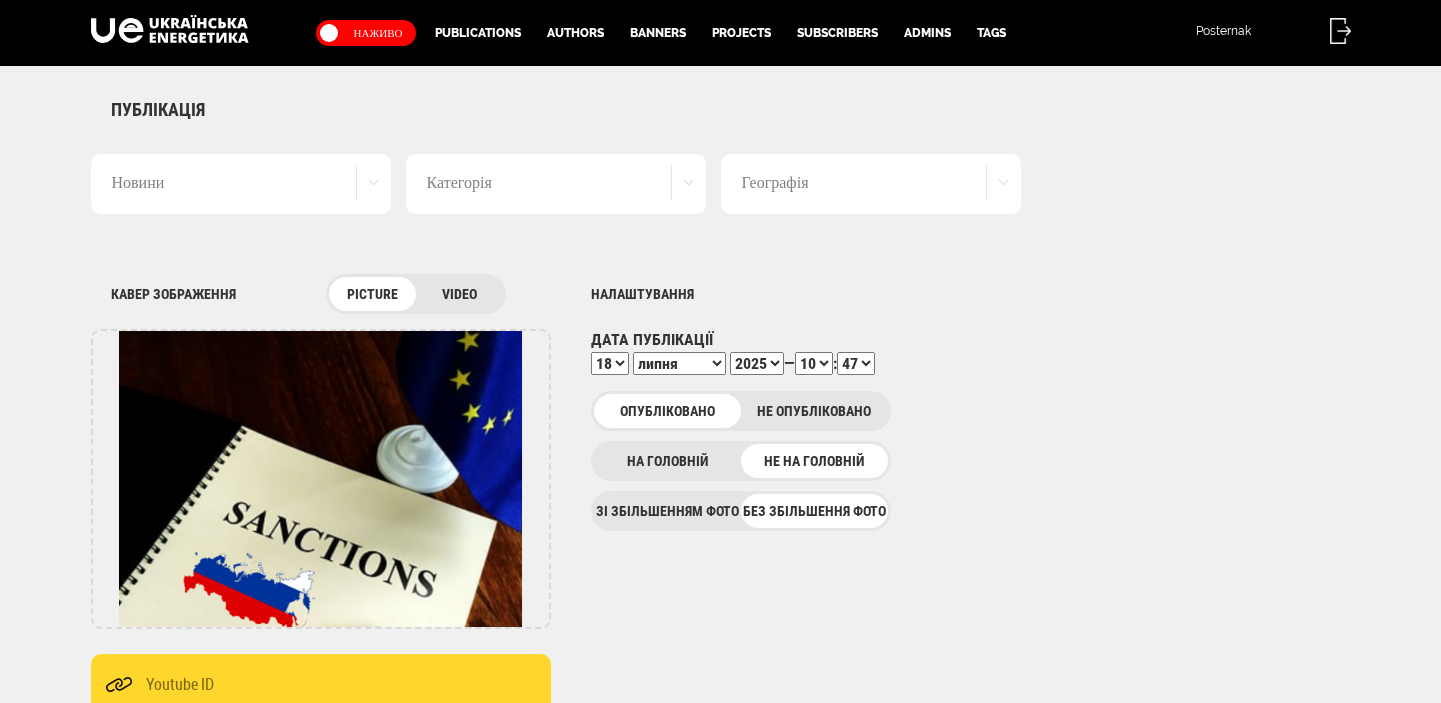 select on "49" 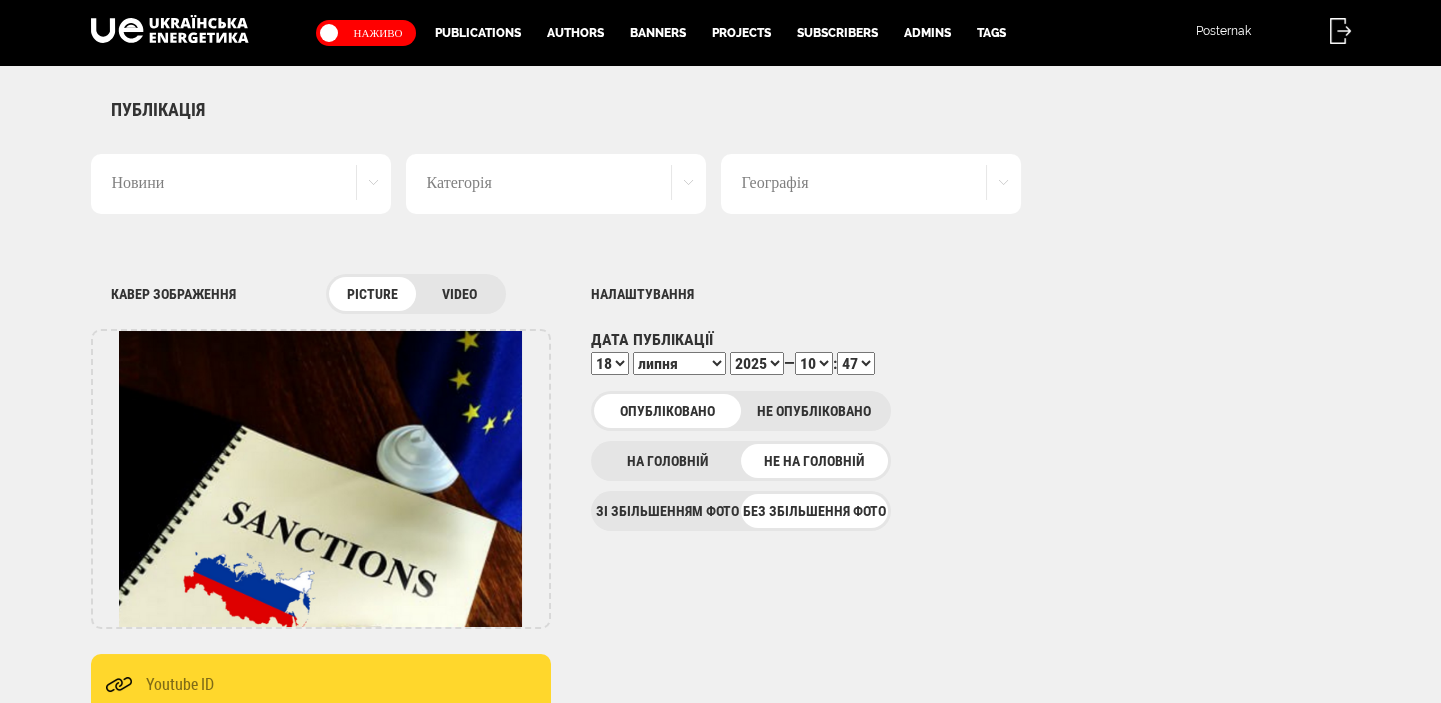 click on "00
01
02
03
04
05
06
07
08
09
10
11
12
13
14
15
16
17
18
19
20
21
22
23
24
25
26
27
28
29
30
31
32
33
34
35
36
37
38
39
40
41
42
43
44
45
46
47
48
49
50
51
52
53
54
55
56
57
58
59" at bounding box center [856, 363] 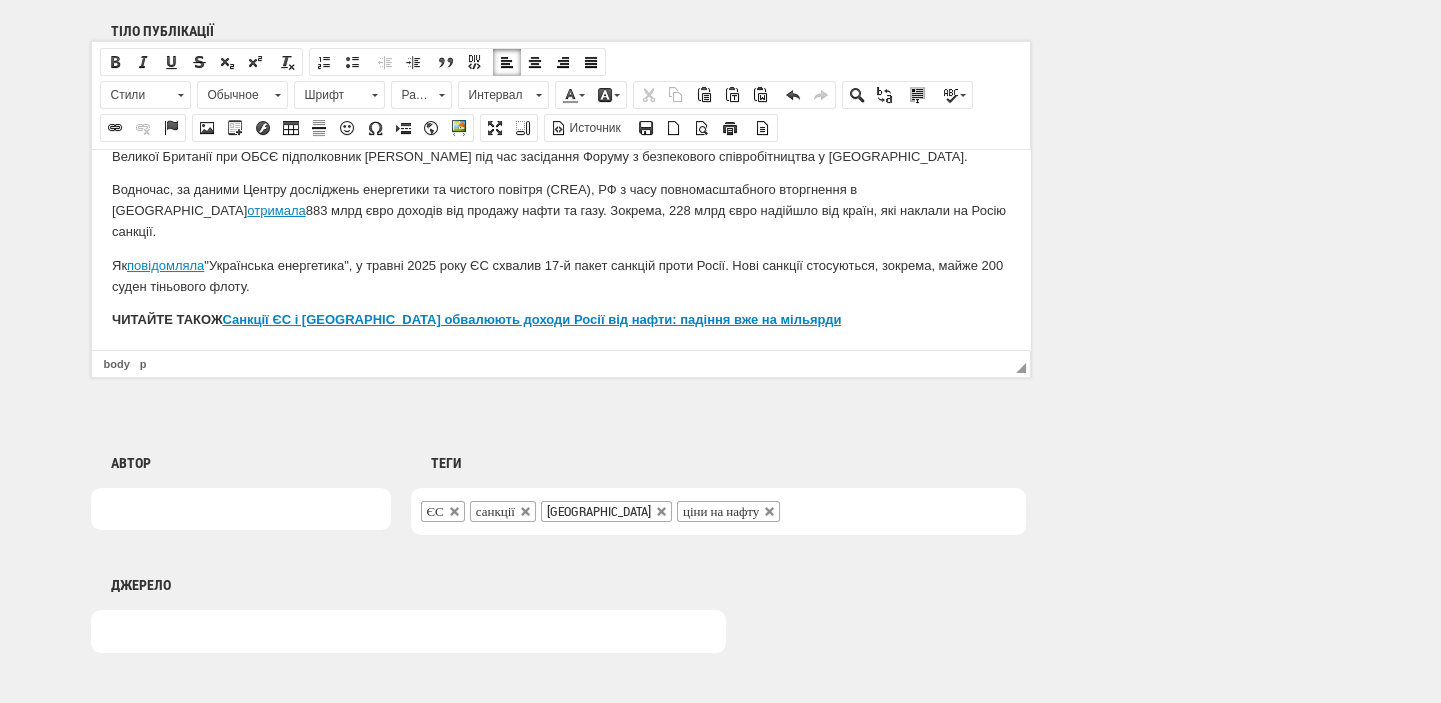 scroll, scrollTop: 1498, scrollLeft: 0, axis: vertical 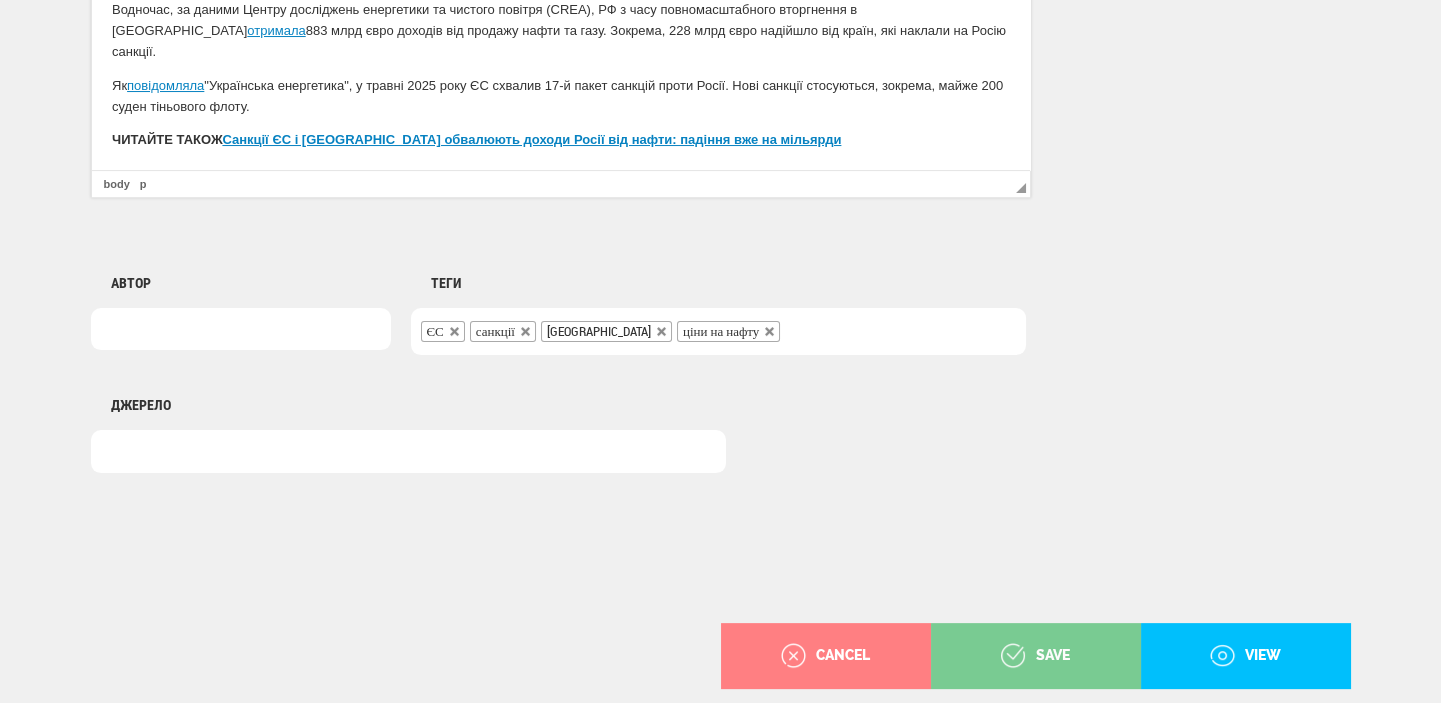 click on "save" at bounding box center [1036, 656] 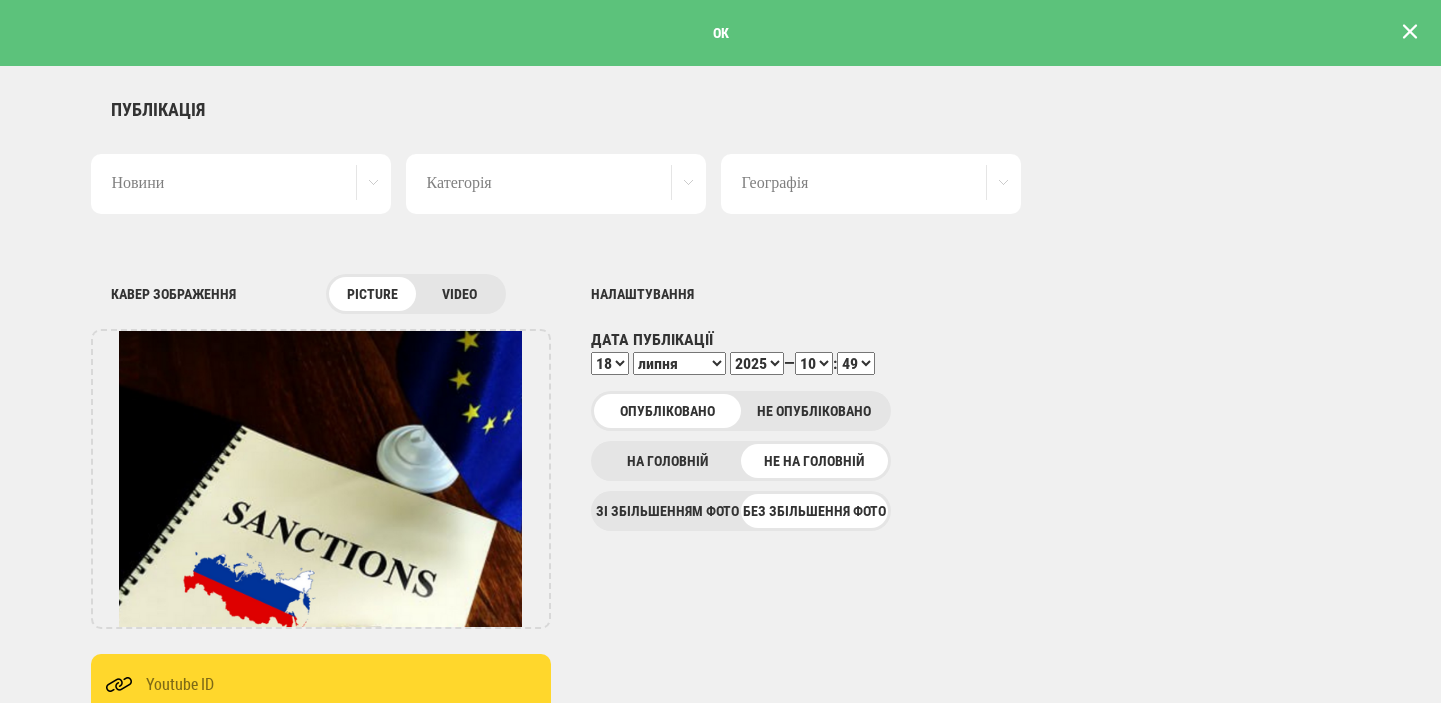 scroll, scrollTop: 0, scrollLeft: 0, axis: both 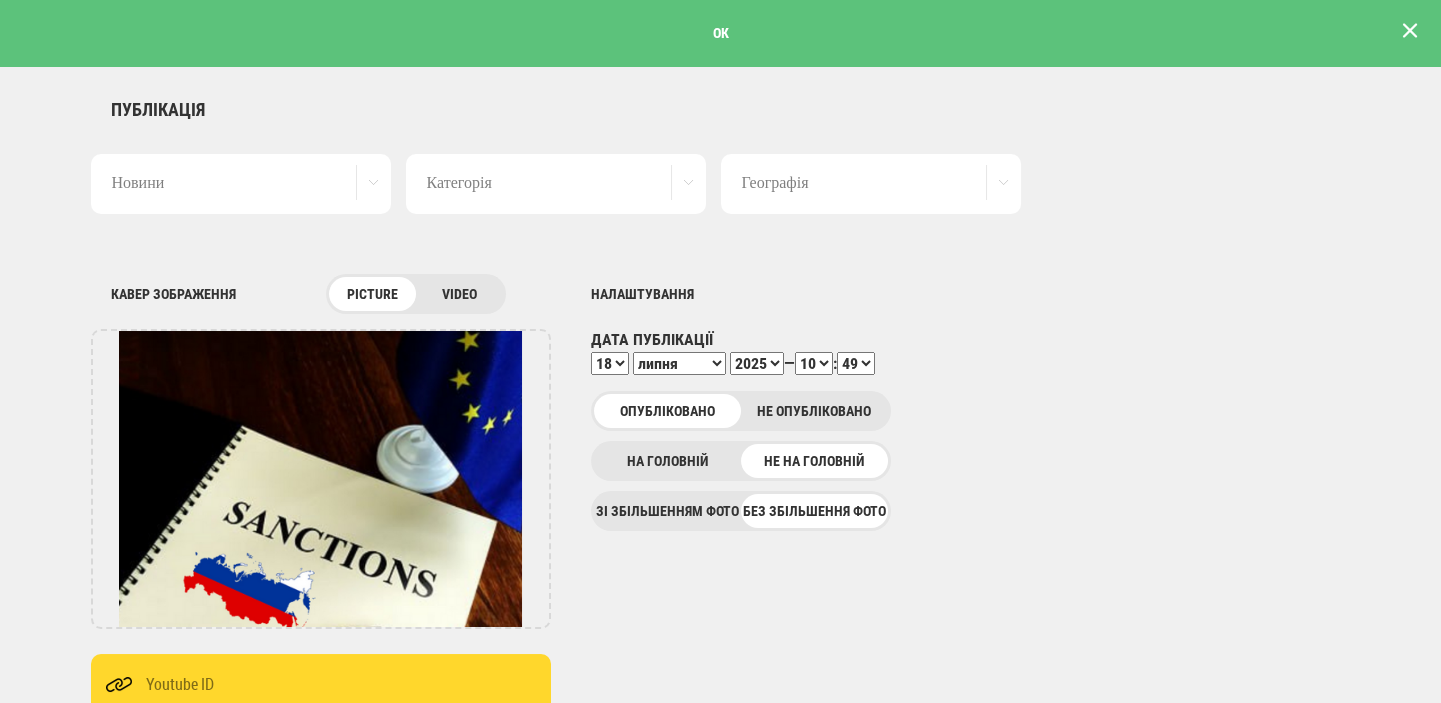 click at bounding box center (1410, 31) 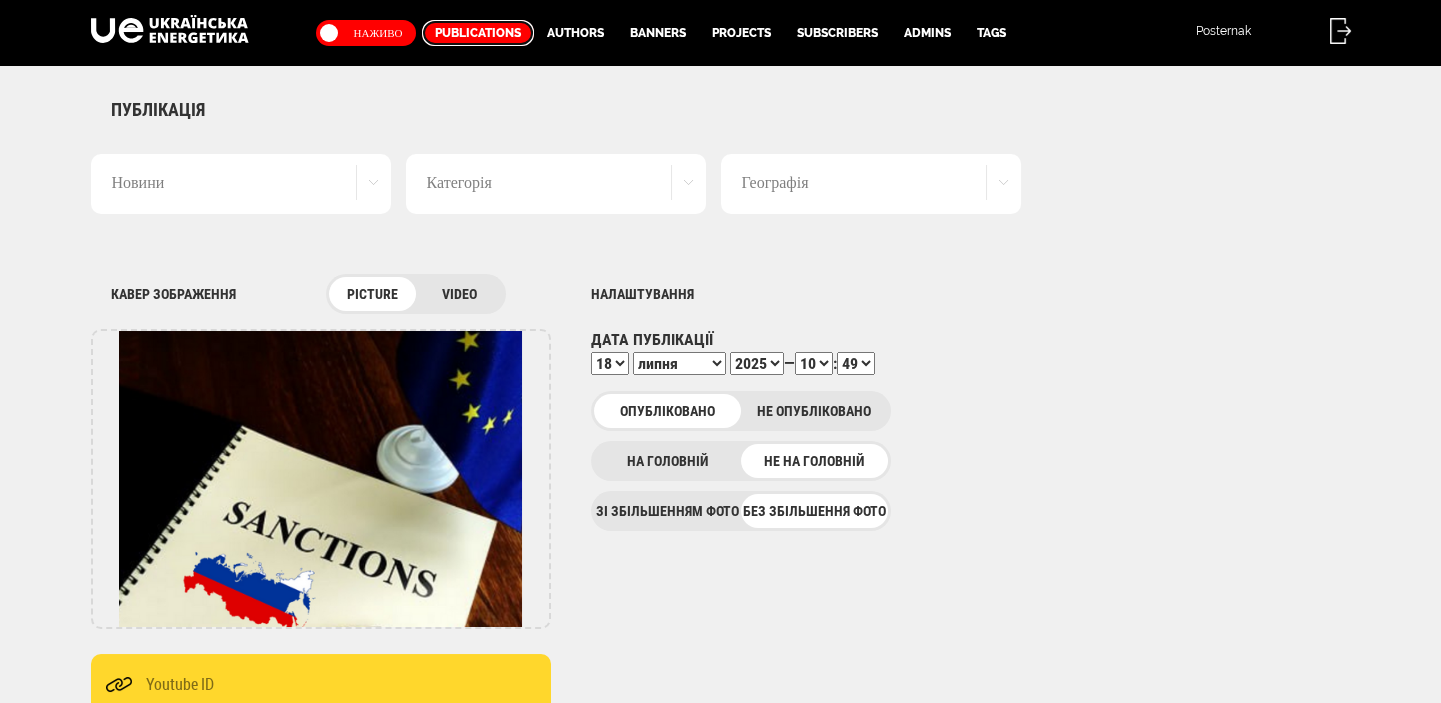 click on "Publications" at bounding box center (478, 33) 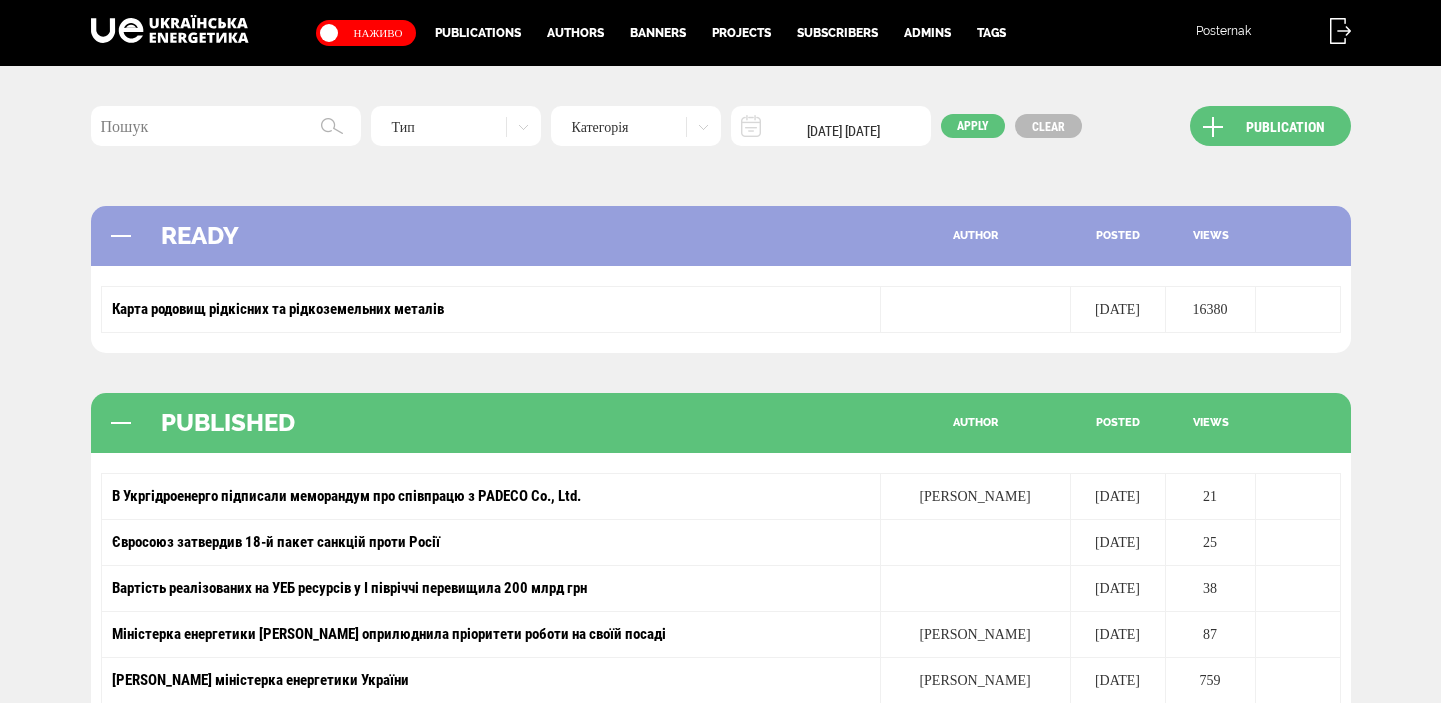 scroll, scrollTop: 0, scrollLeft: 0, axis: both 